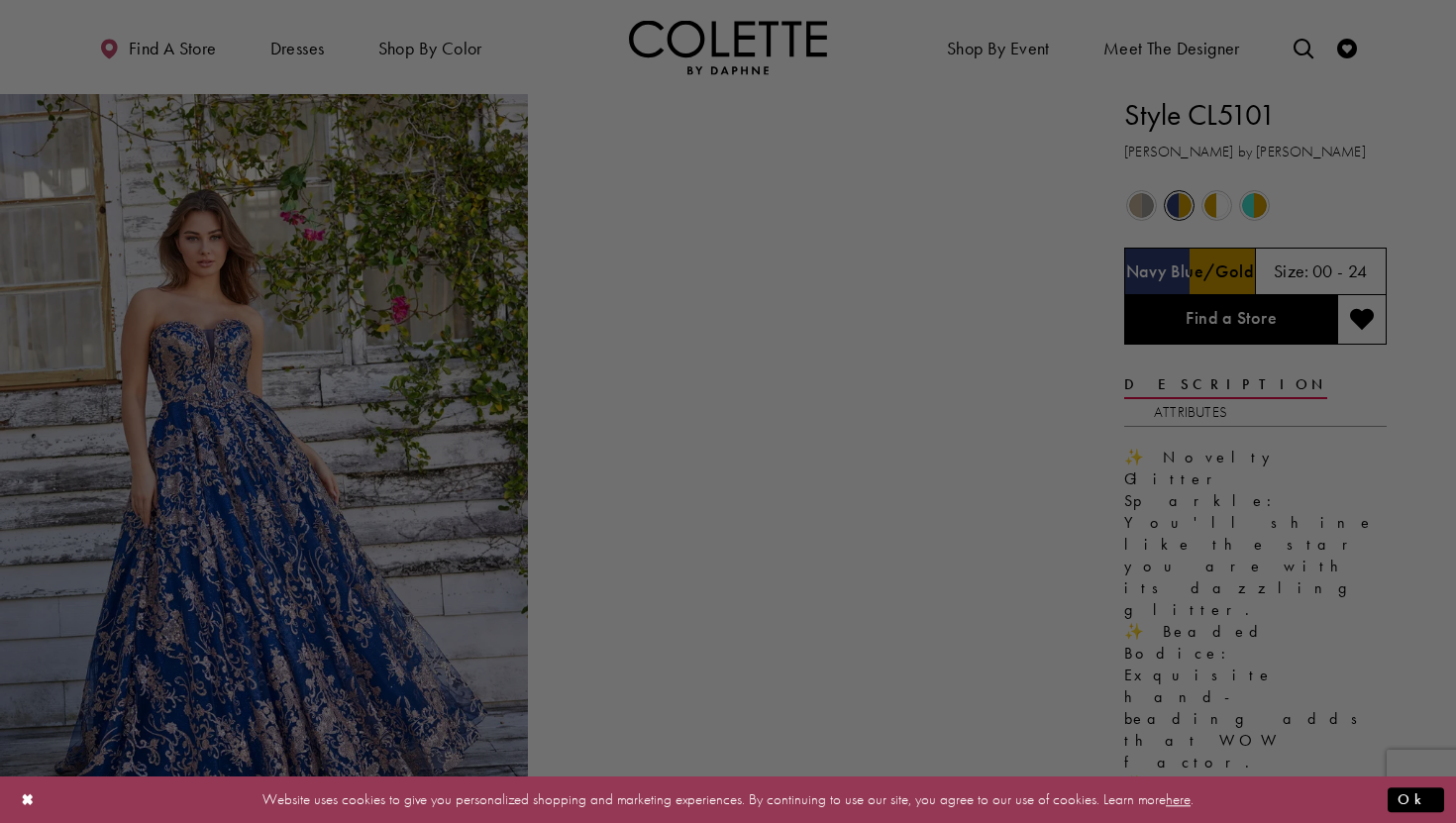 scroll, scrollTop: 0, scrollLeft: 0, axis: both 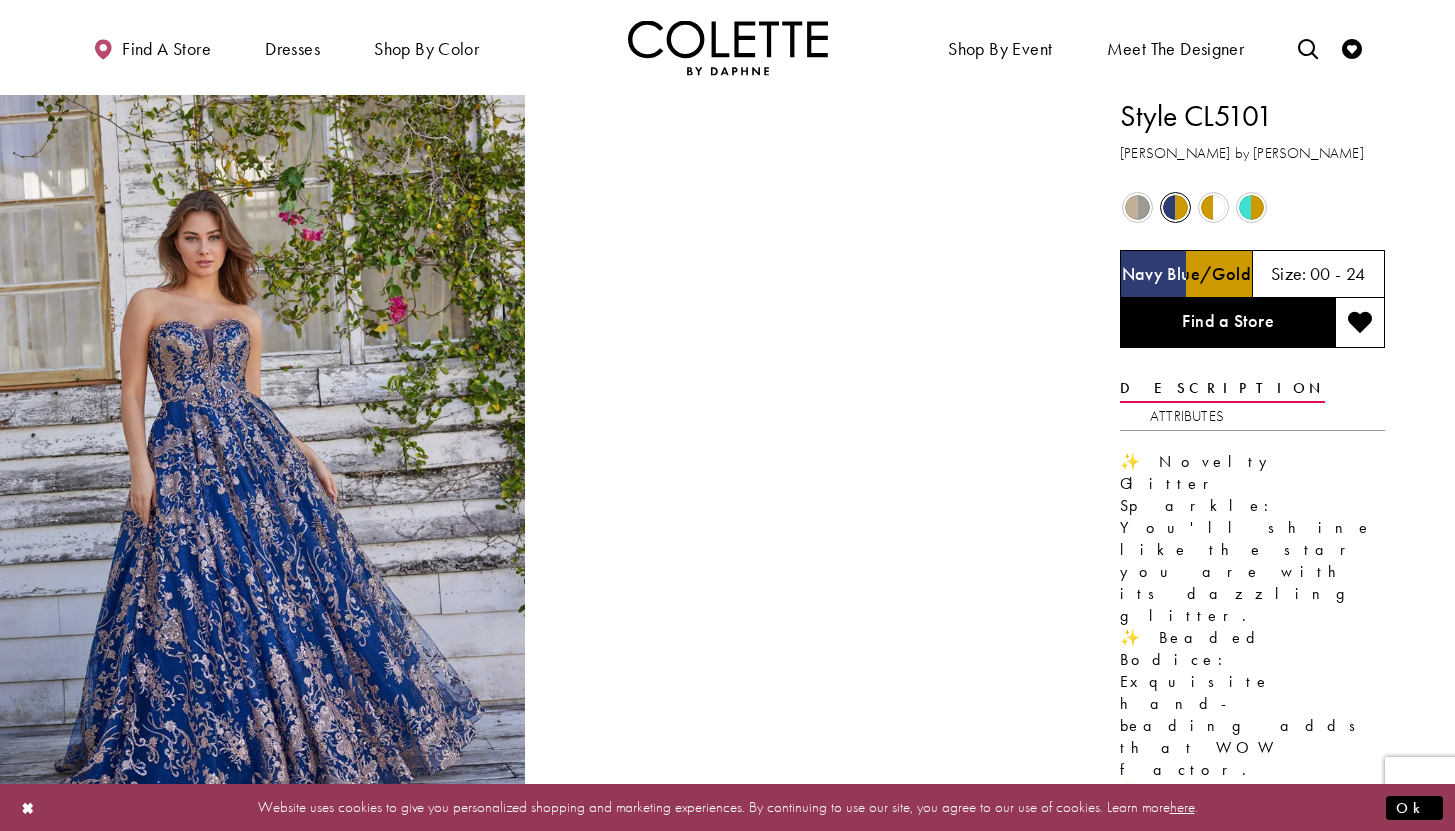 click at bounding box center [1175, 207] 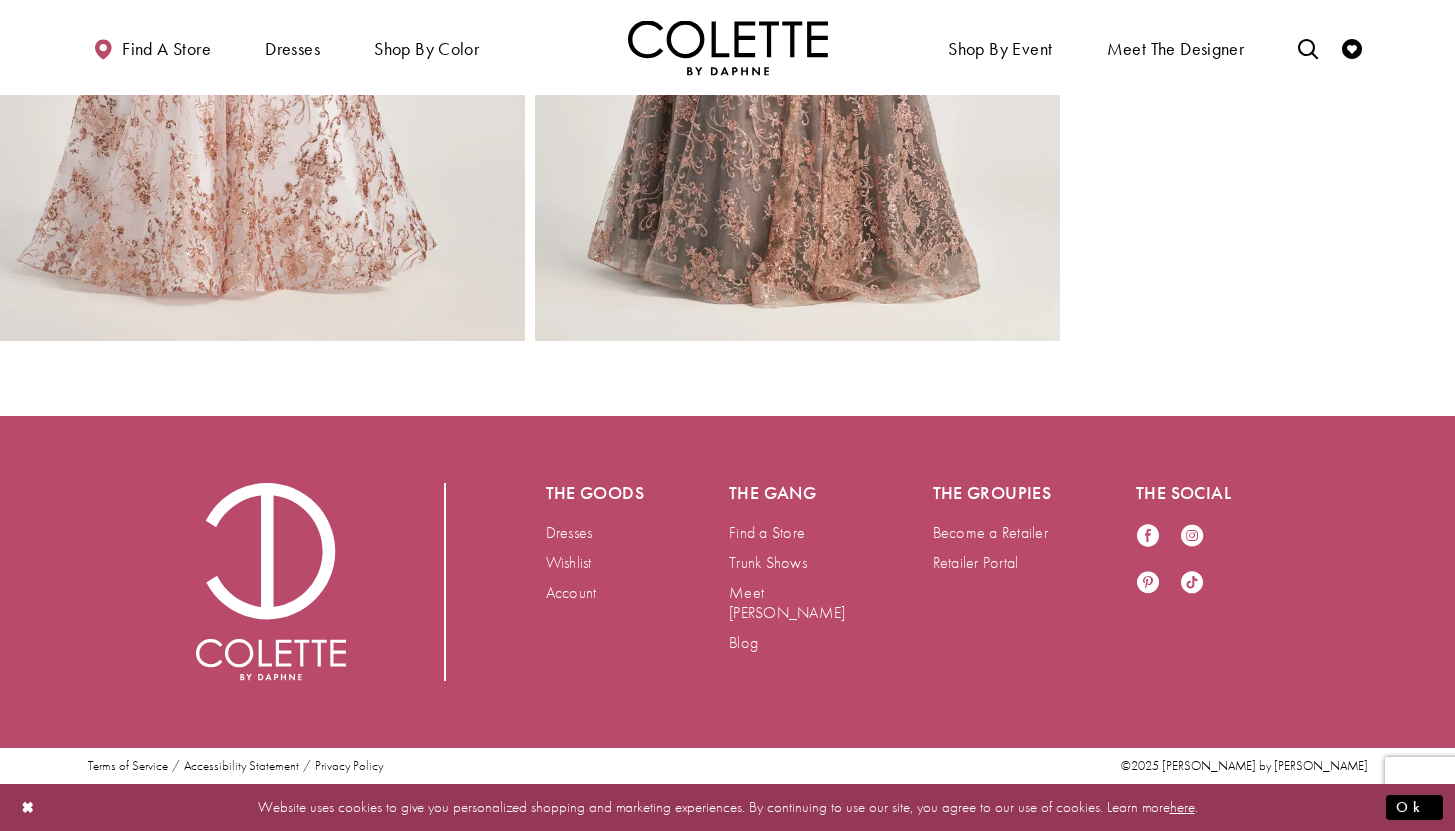 scroll, scrollTop: 4660, scrollLeft: 0, axis: vertical 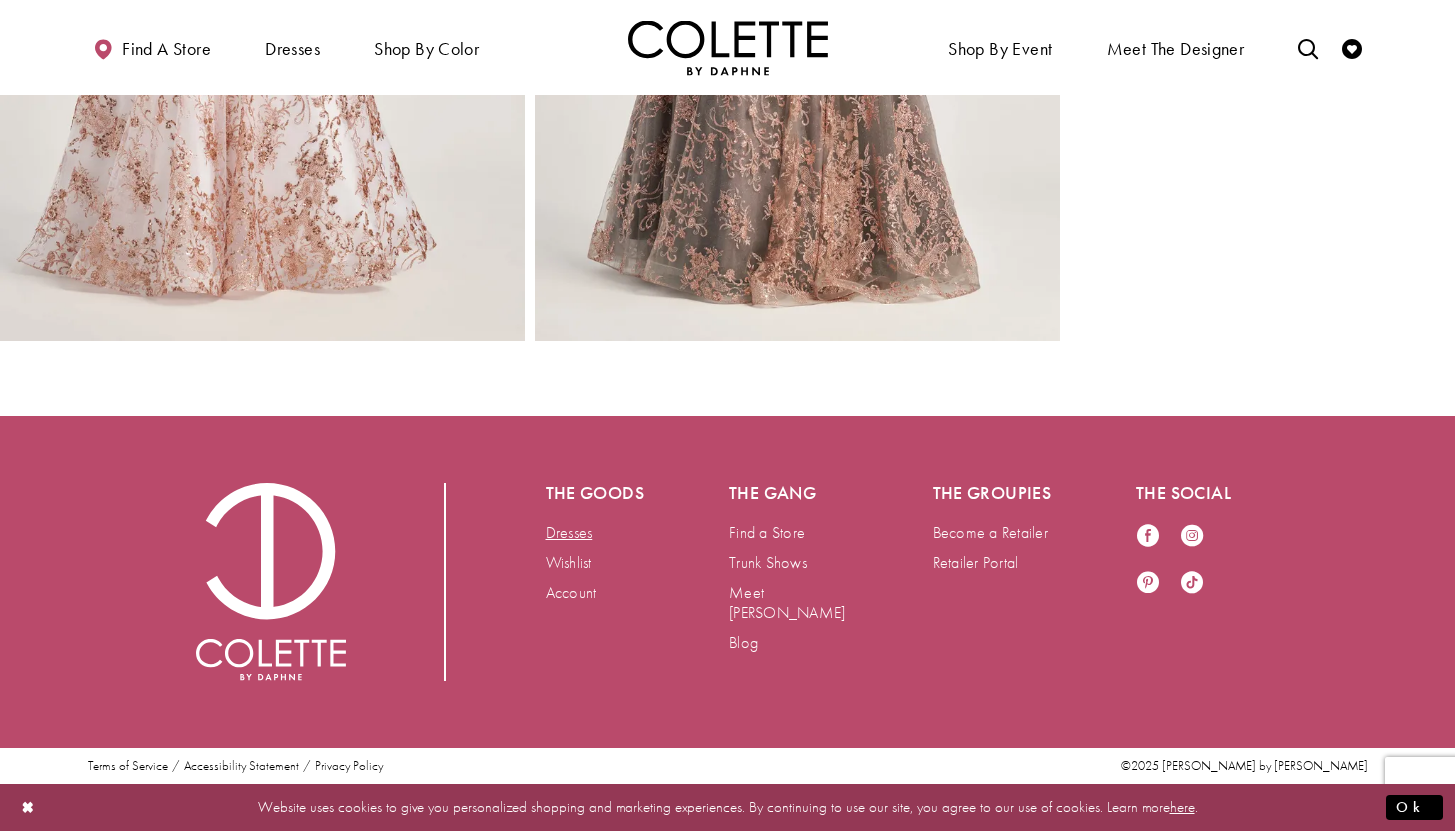 click on "Dresses" at bounding box center (569, 532) 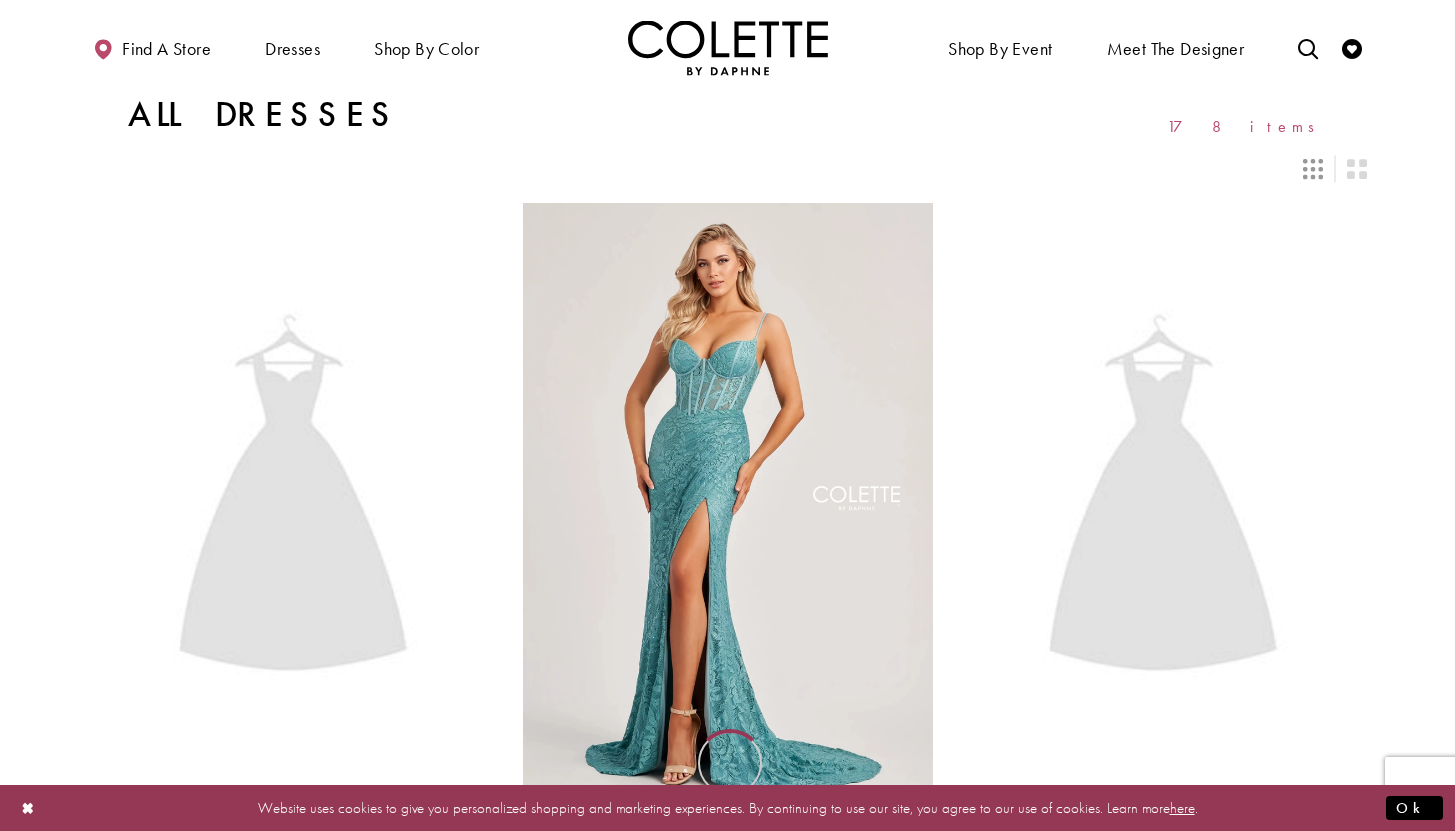 scroll, scrollTop: 0, scrollLeft: 0, axis: both 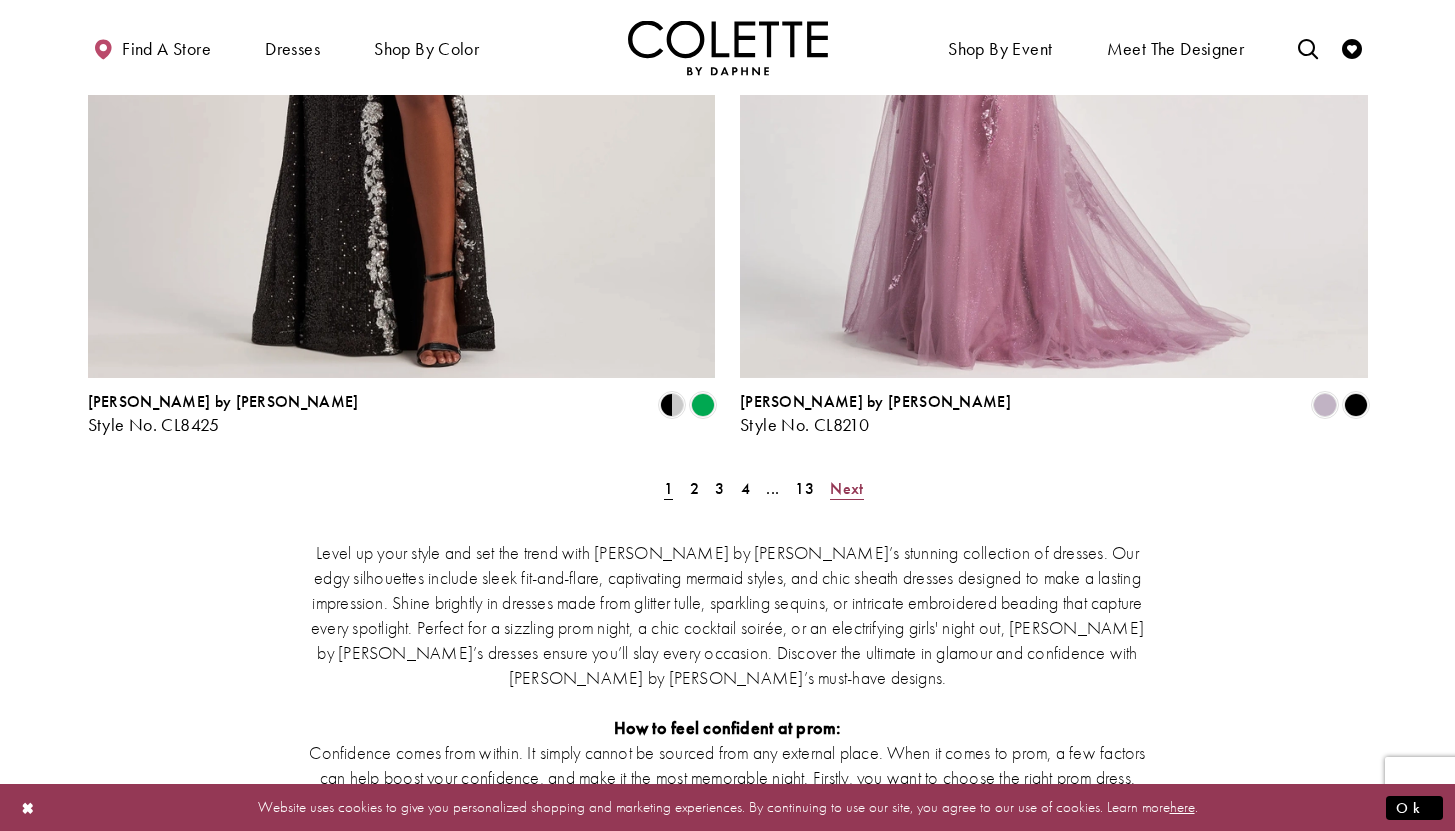 click on "Next" at bounding box center [846, 488] 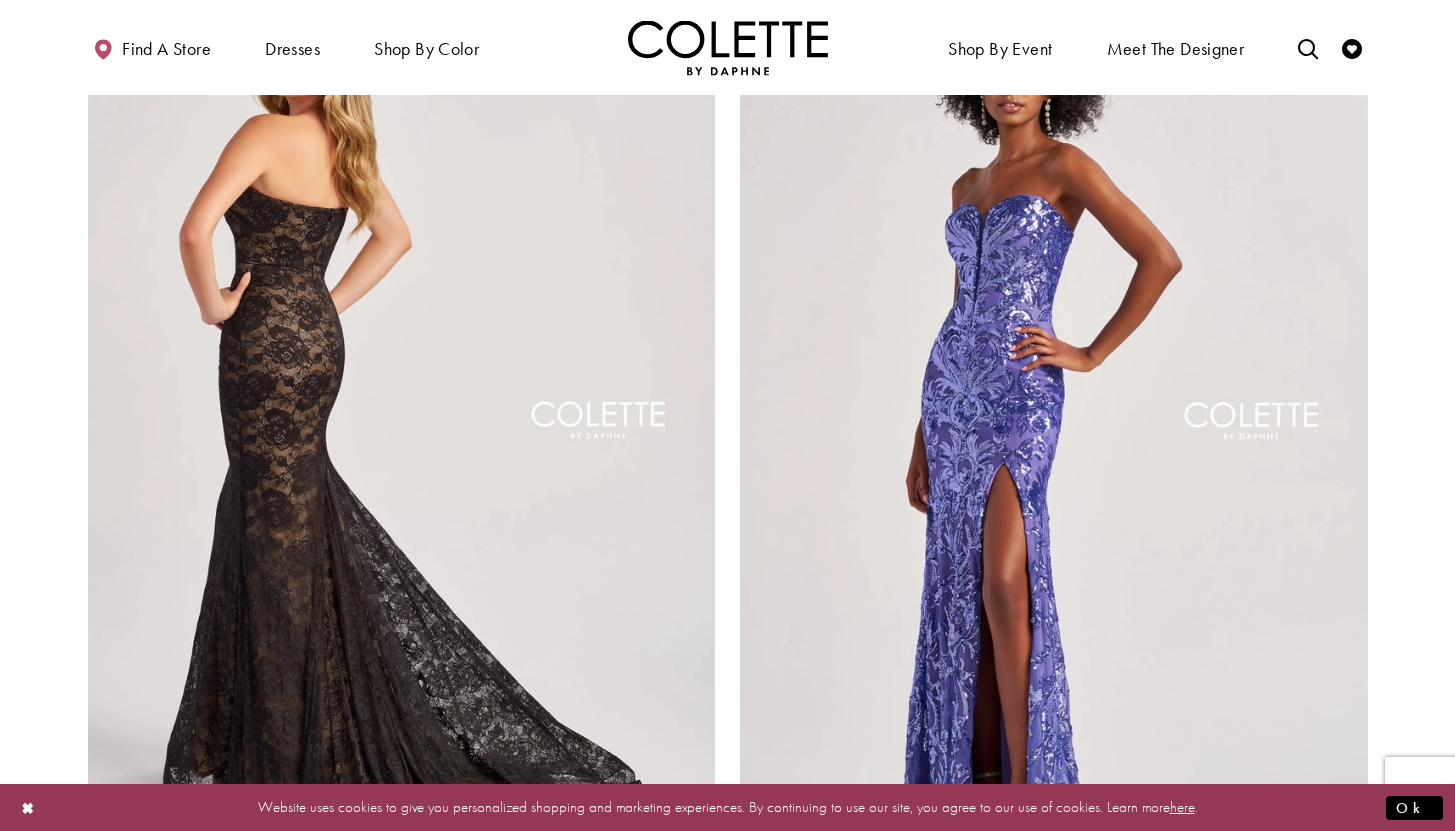 scroll, scrollTop: 3522, scrollLeft: 0, axis: vertical 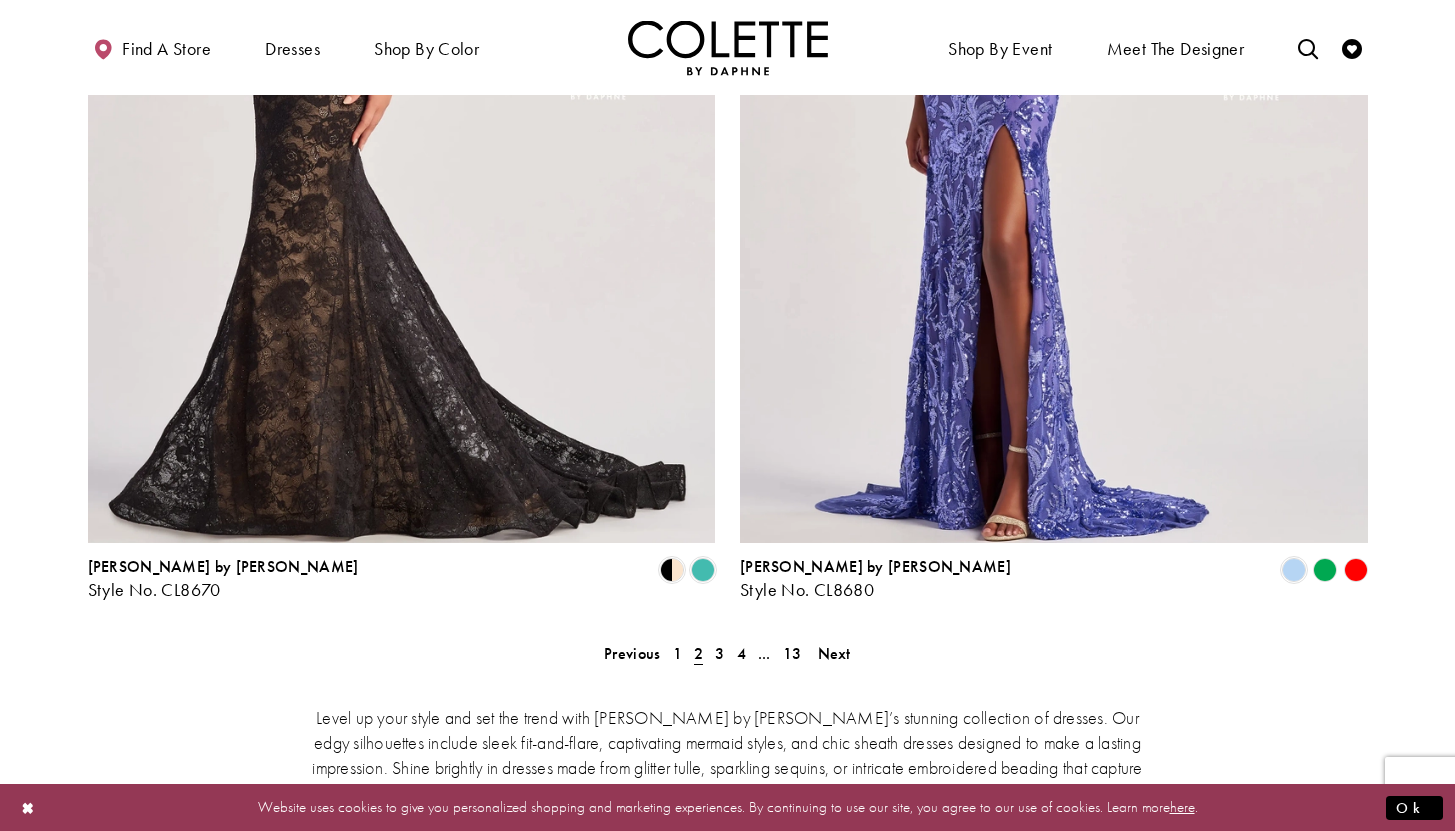 click on "Level up your style and set the trend with Colette by Daphne’s stunning collection of dresses. Our edgy silhouettes include sleek fit-and-flare, captivating mermaid styles, and chic sheath dresses designed to make a lasting impression. Shine brightly in dresses made from glitter tulle, sparkling sequins, or intricate embroidered beading that capture every spotlight. Perfect for a sizzling prom night, a chic cocktail soirée, or an electrifying girls' night out, Colette by Daphne’s dresses ensure you’ll slay every occasion. Discover the ultimate in glamour and confidence with Colette by Daphne’s must-have designs.   How to feel confident at prom:
What is the top prom styles for 2025?" at bounding box center (728, 991) 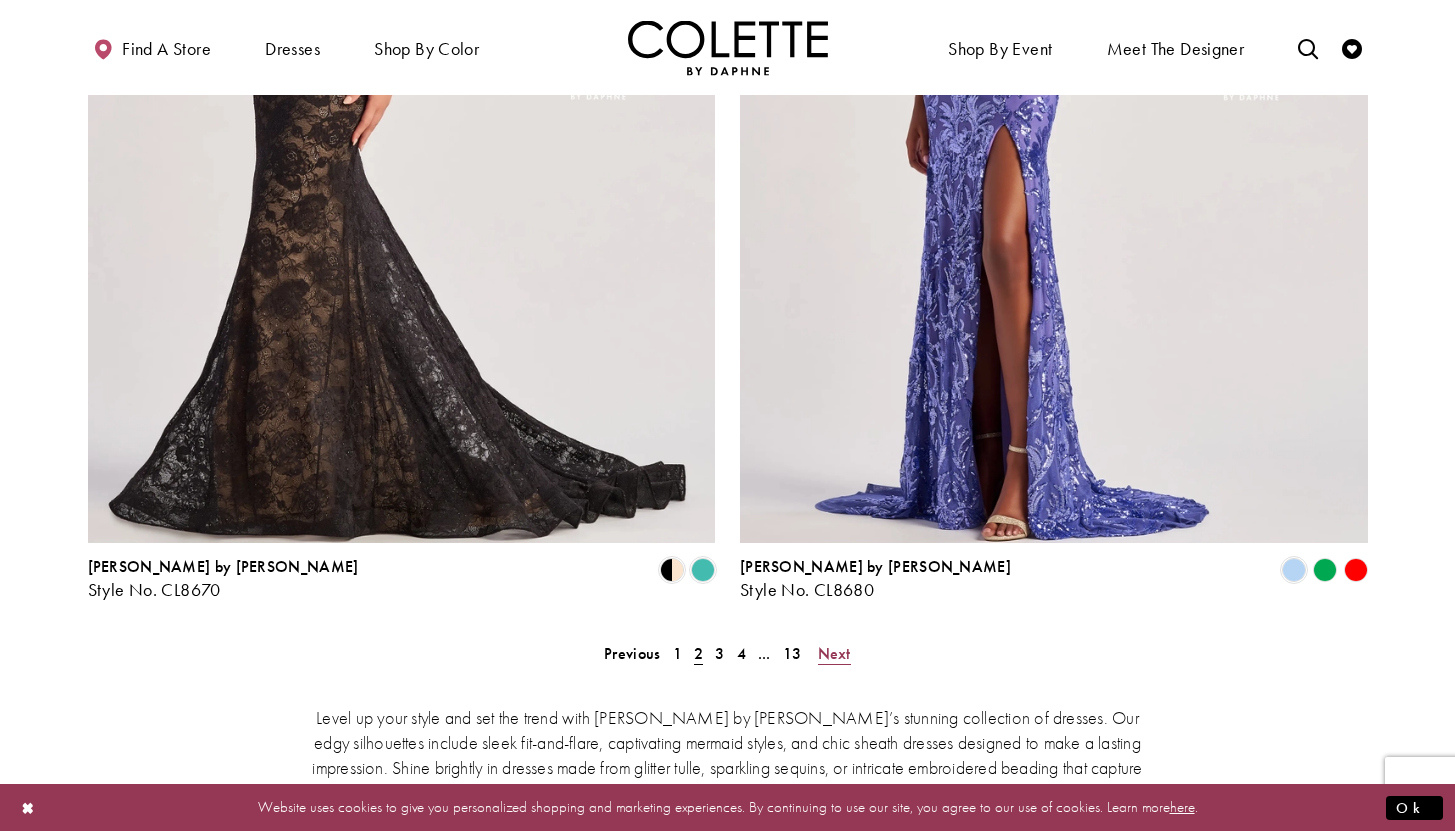 click on "Next" at bounding box center (834, 653) 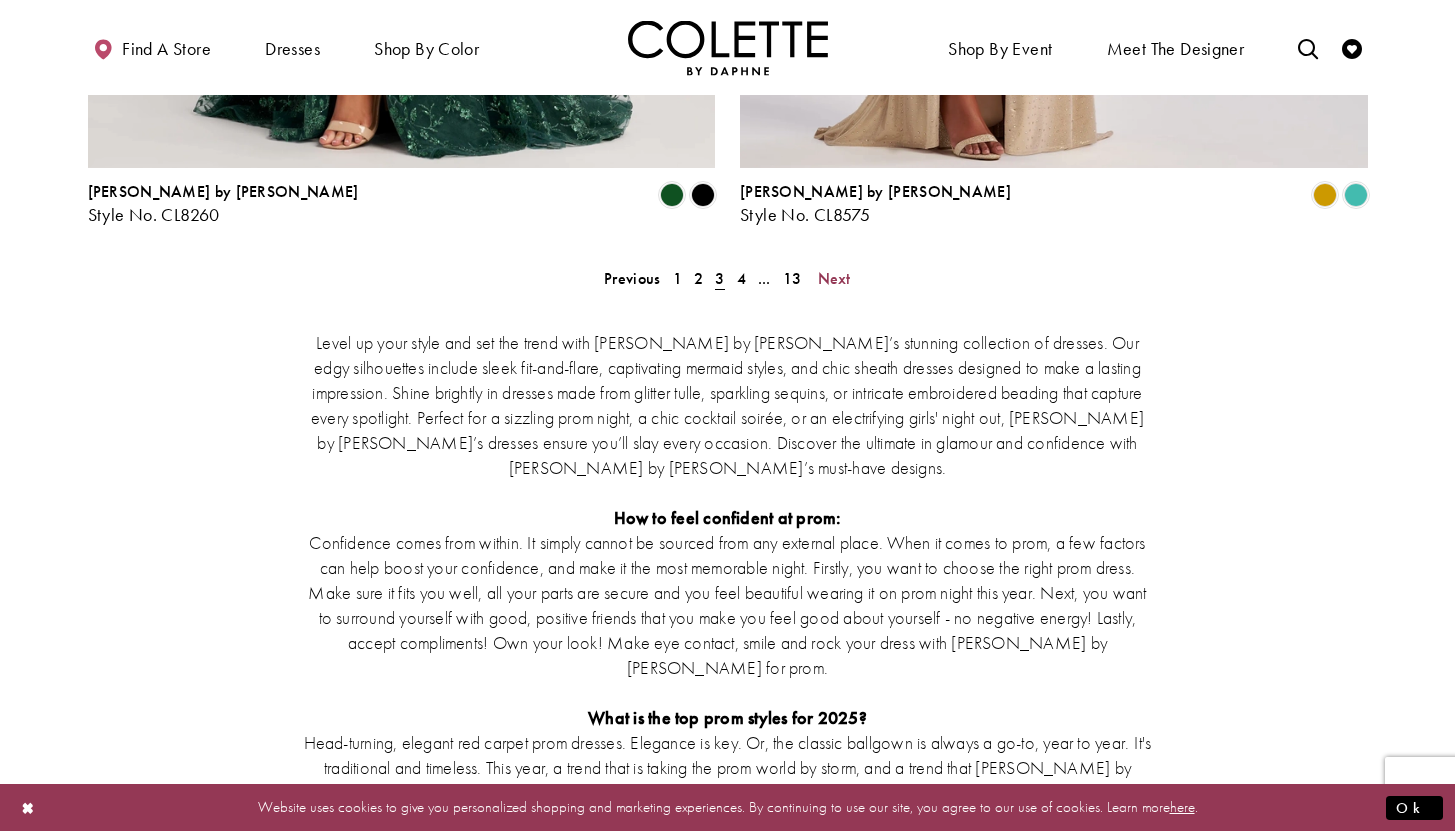 scroll, scrollTop: 3926, scrollLeft: 0, axis: vertical 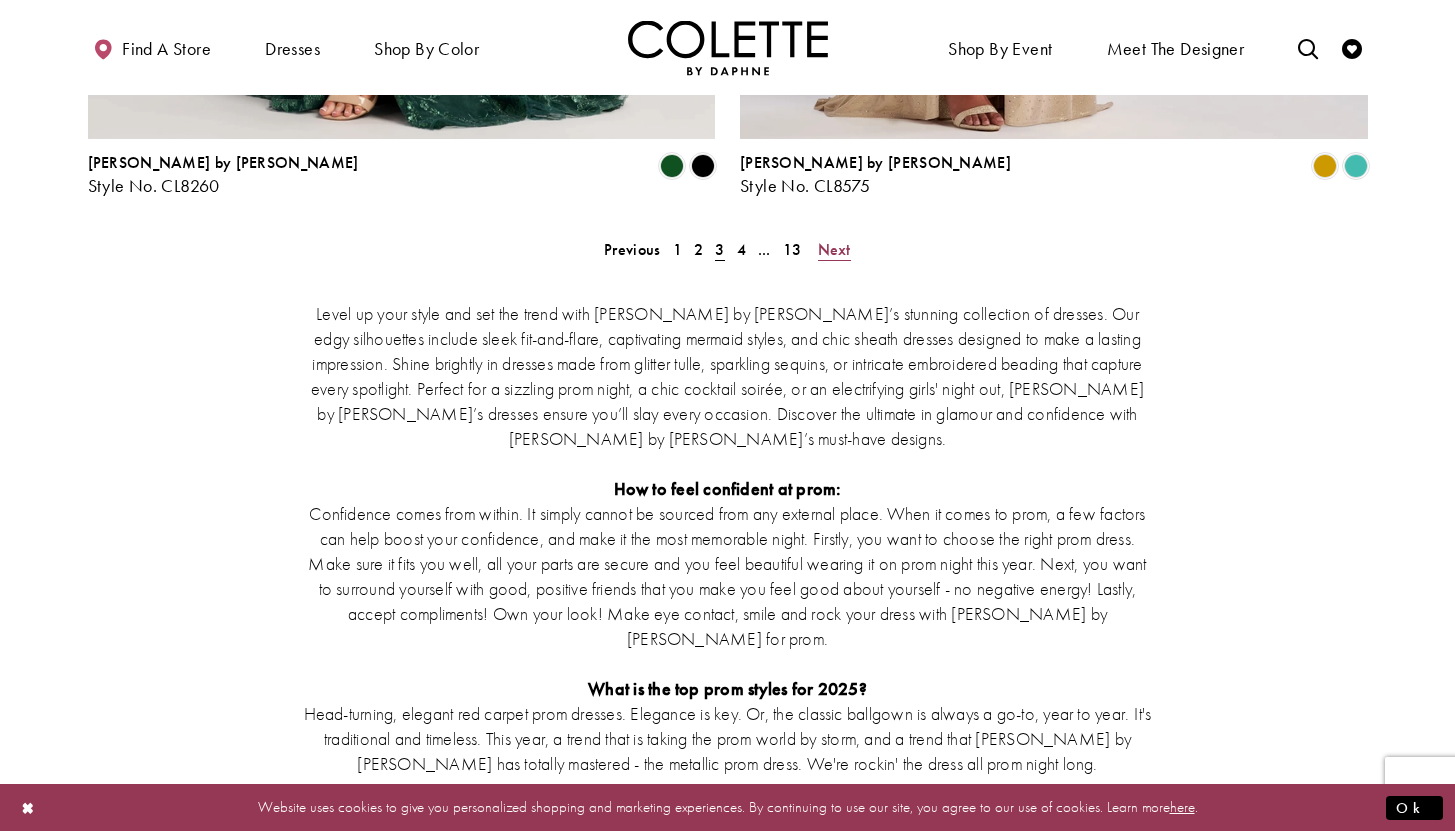click on "Next" at bounding box center (834, 249) 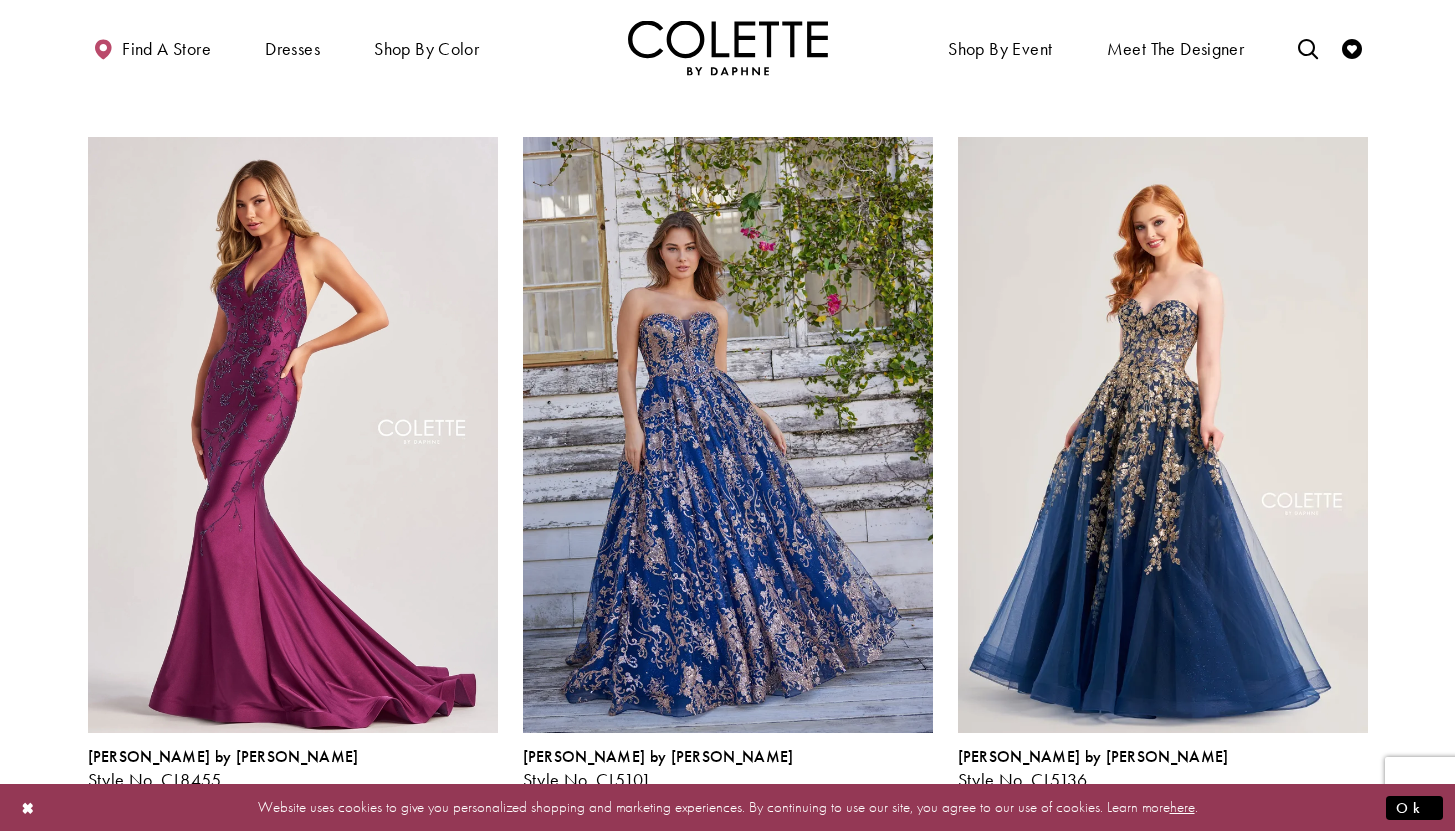scroll, scrollTop: 2273, scrollLeft: 0, axis: vertical 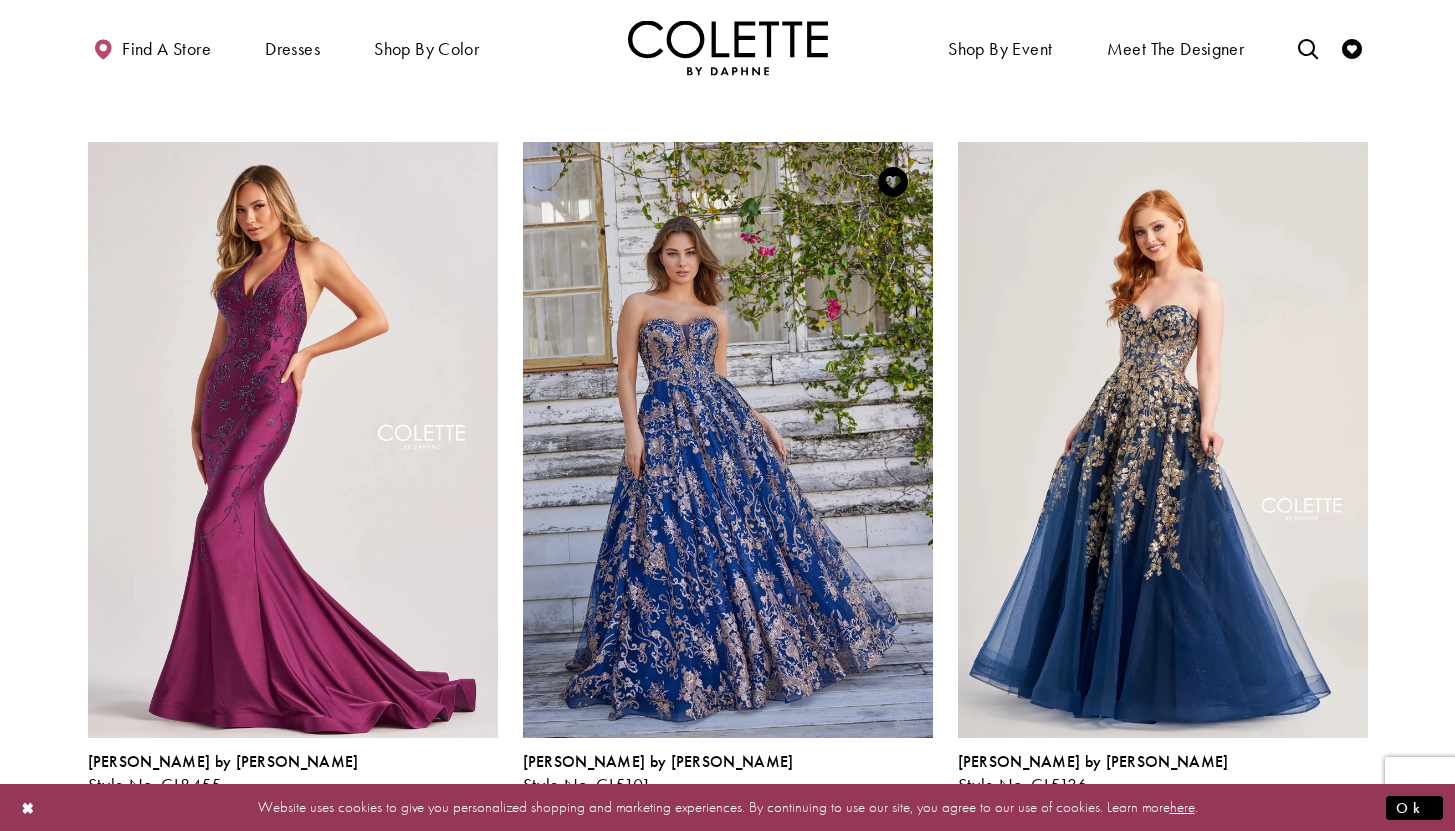 click at bounding box center [828, 807] 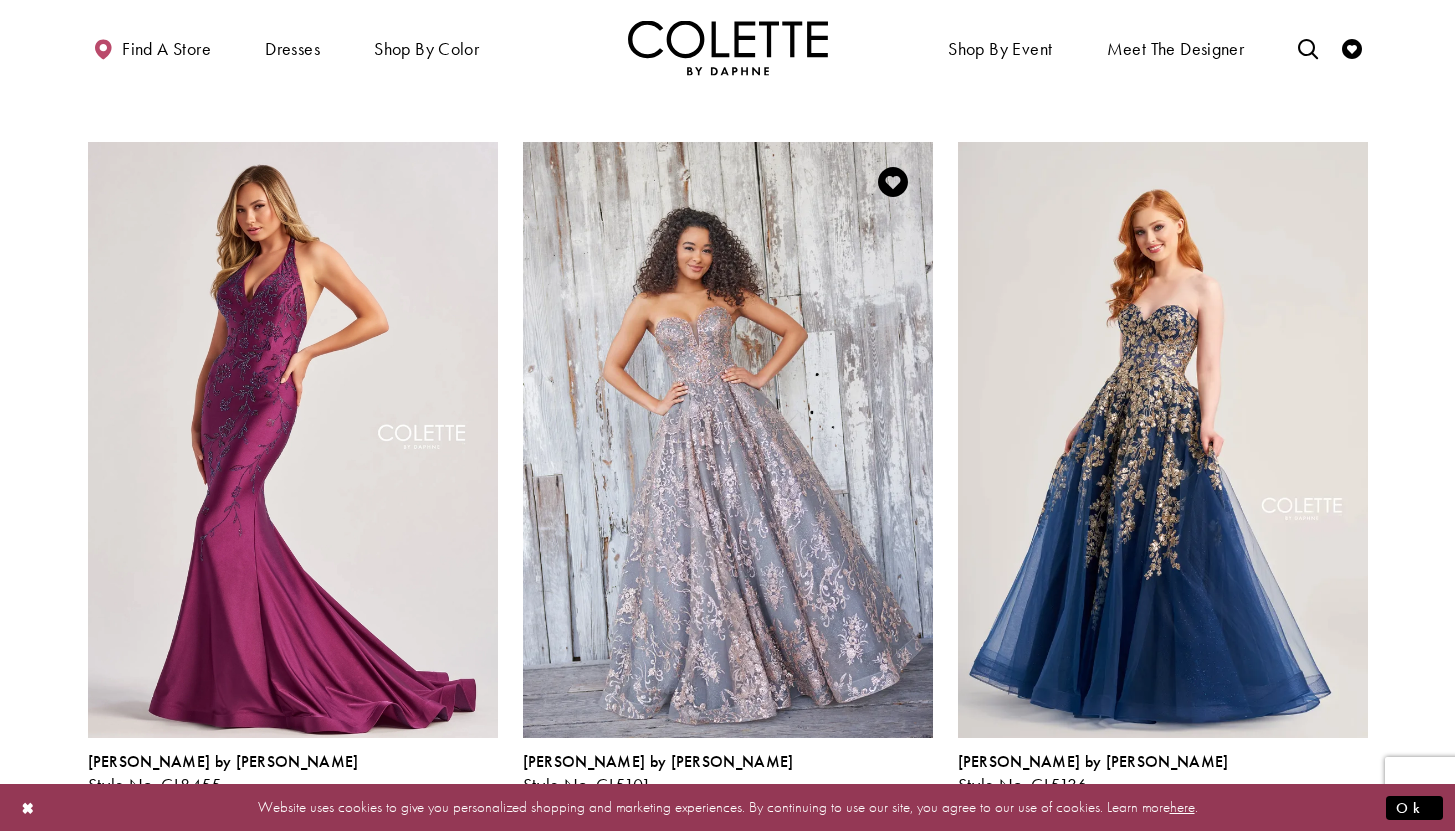 click at bounding box center [890, 807] 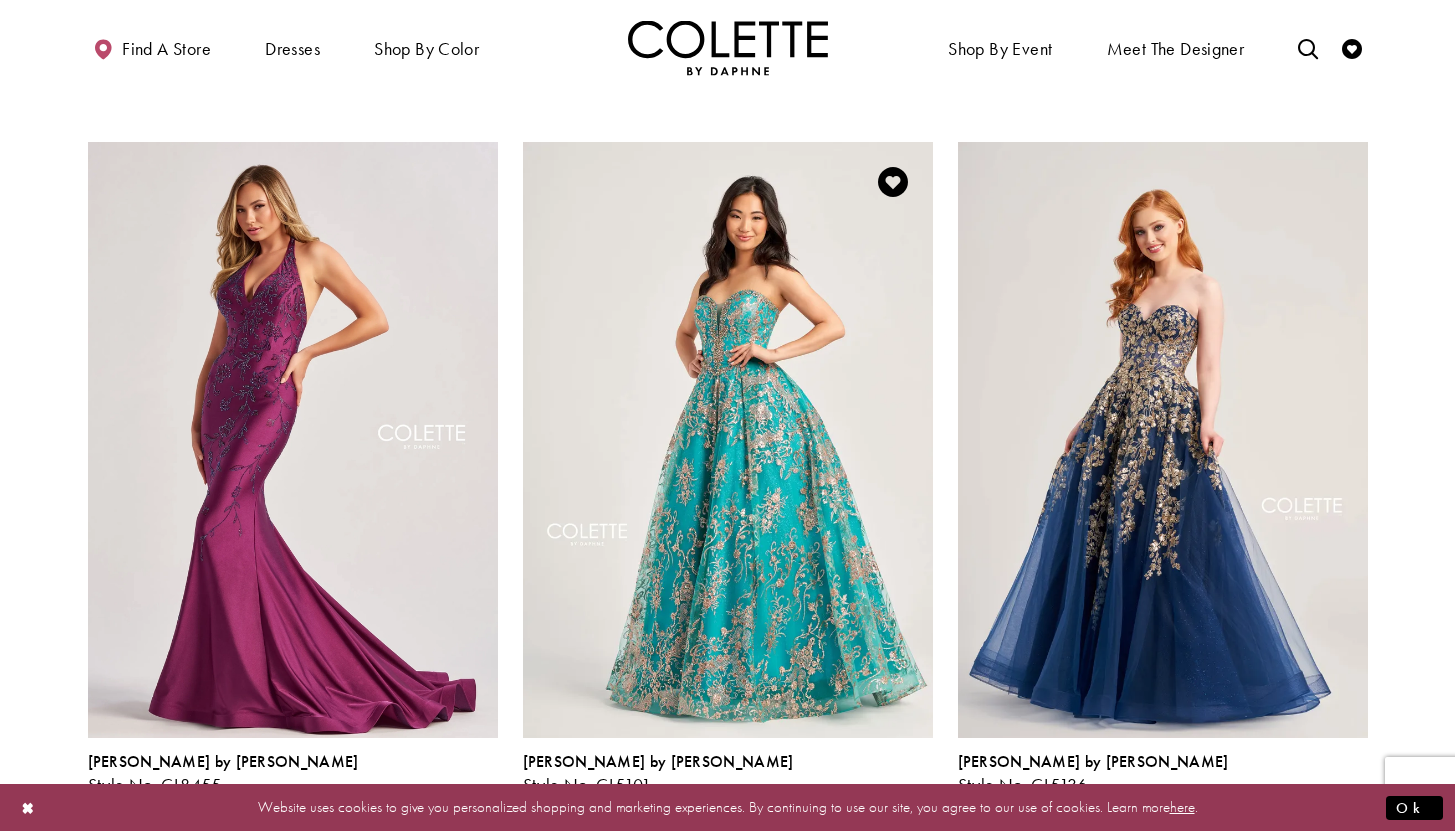 click at bounding box center (921, 807) 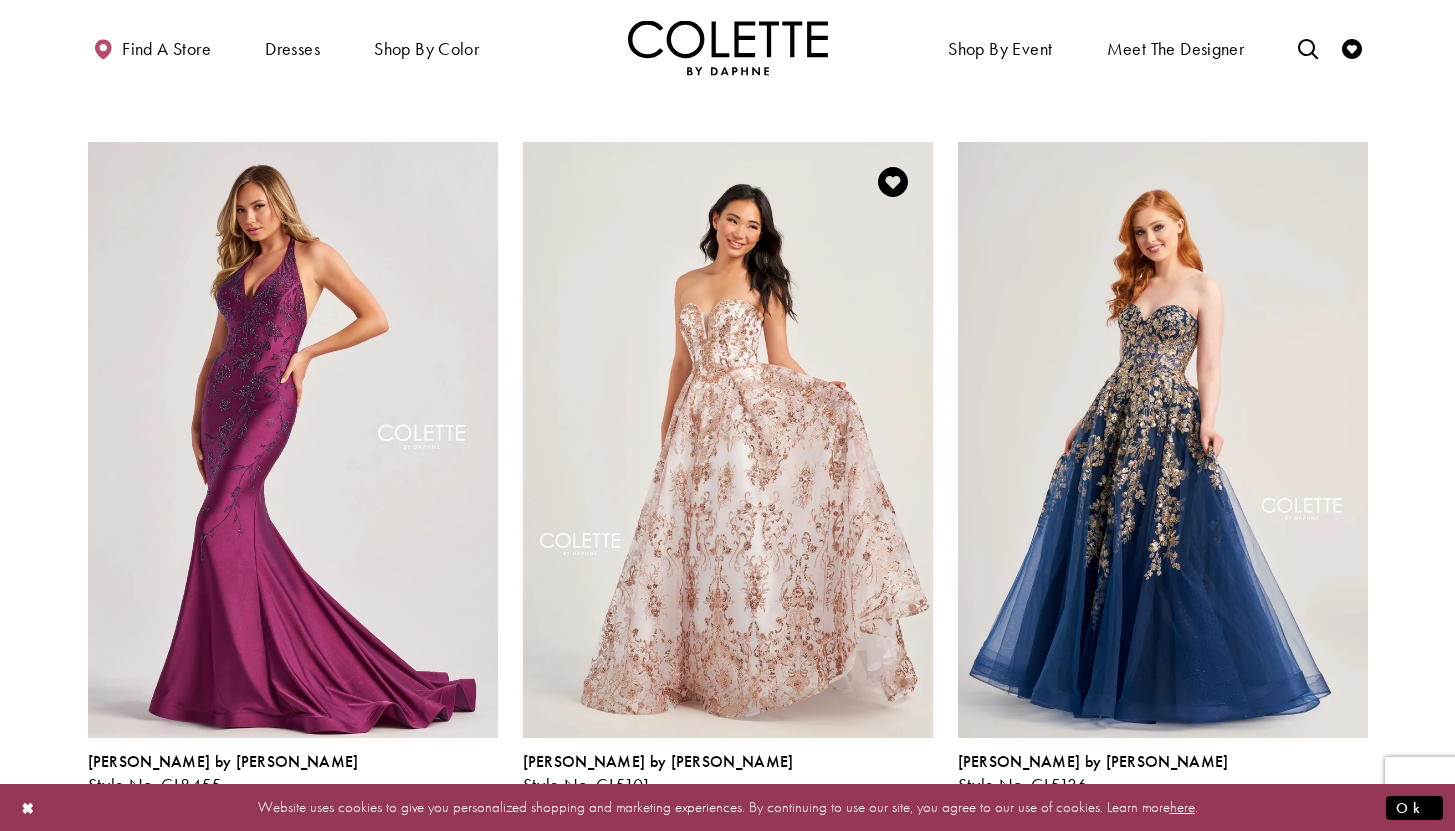 click at bounding box center [828, 807] 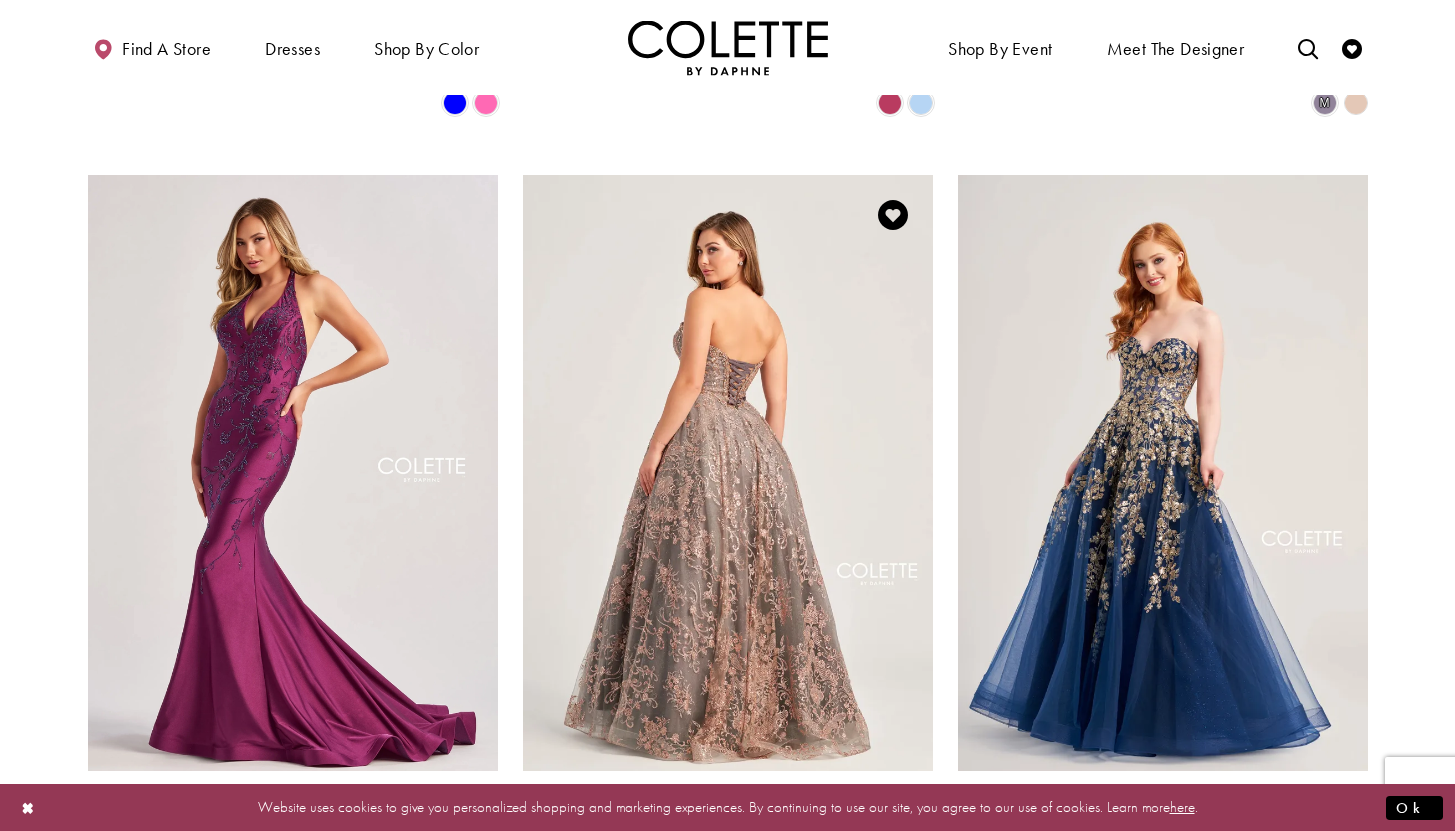 scroll, scrollTop: 2237, scrollLeft: 0, axis: vertical 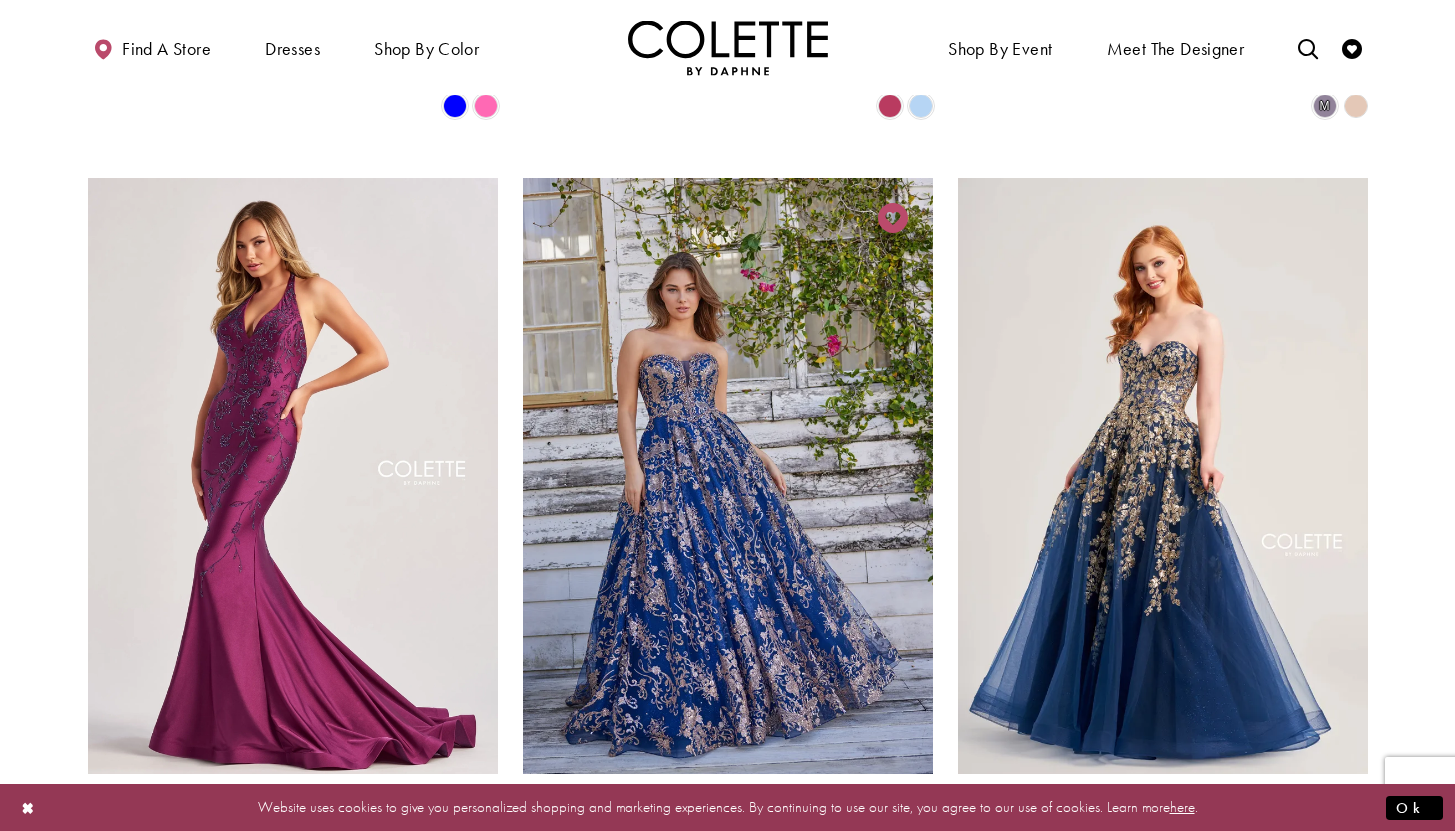 click at bounding box center (893, 218) 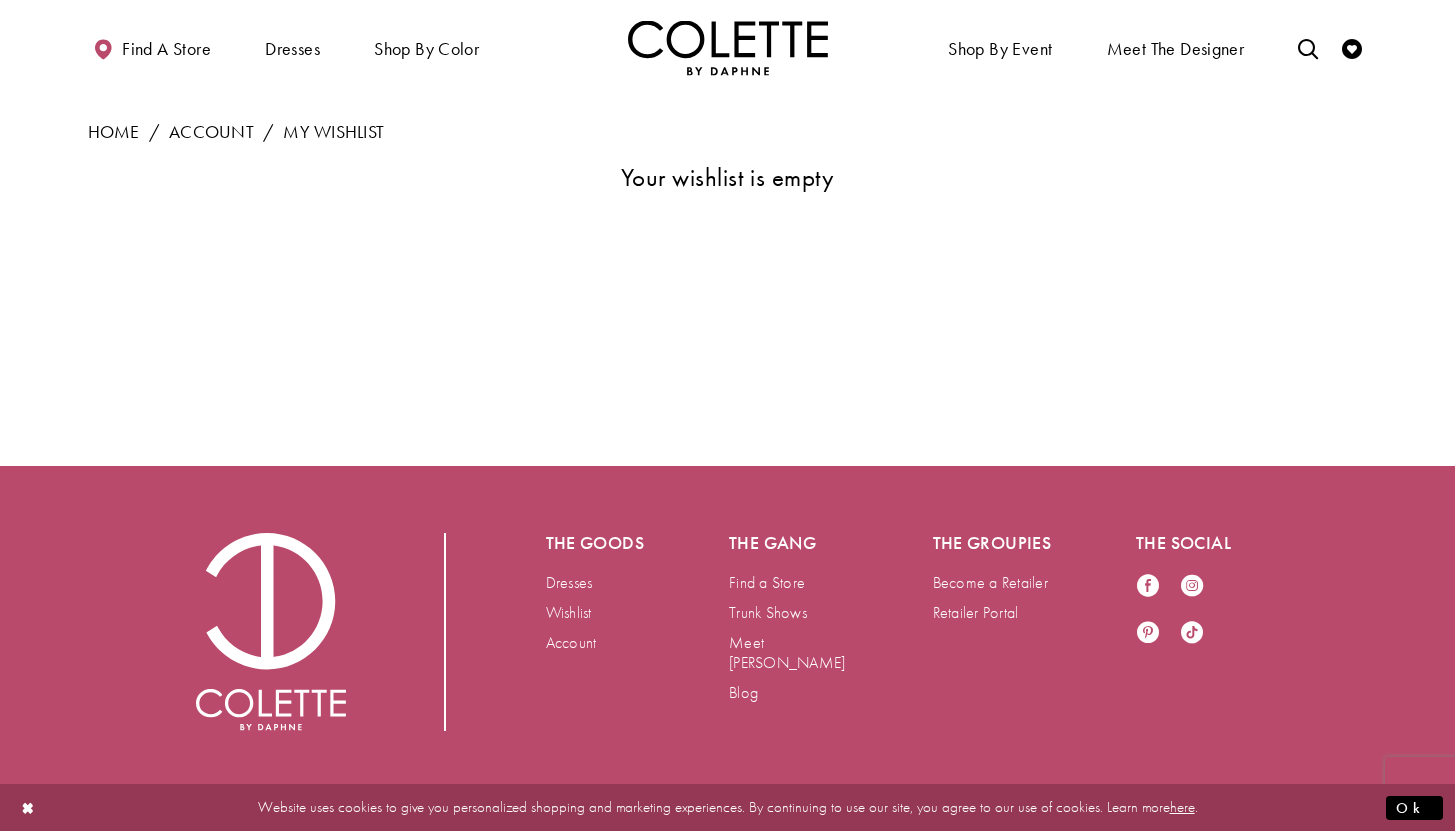 scroll, scrollTop: 0, scrollLeft: 0, axis: both 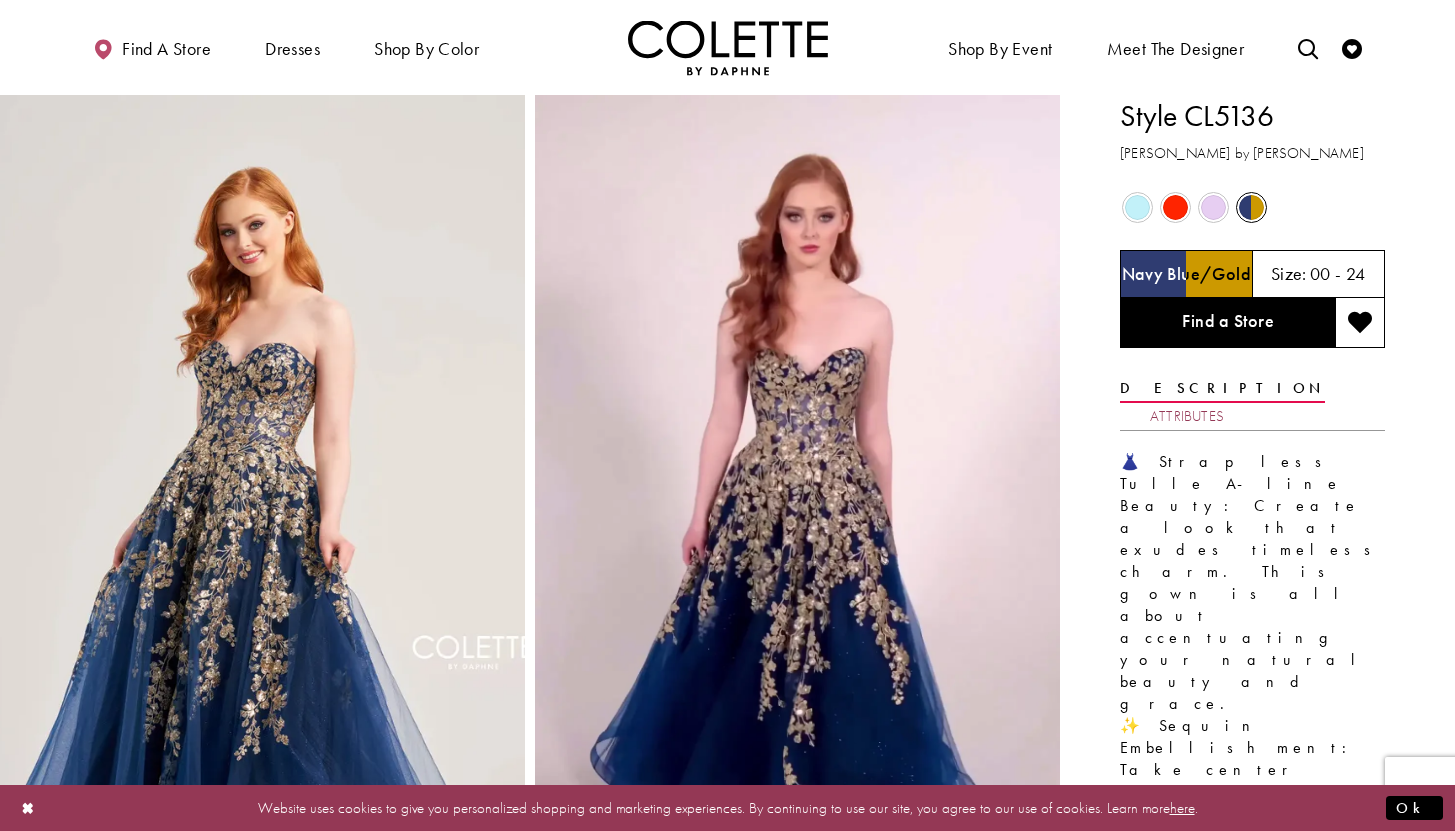 click on "Attributes" at bounding box center (1187, 416) 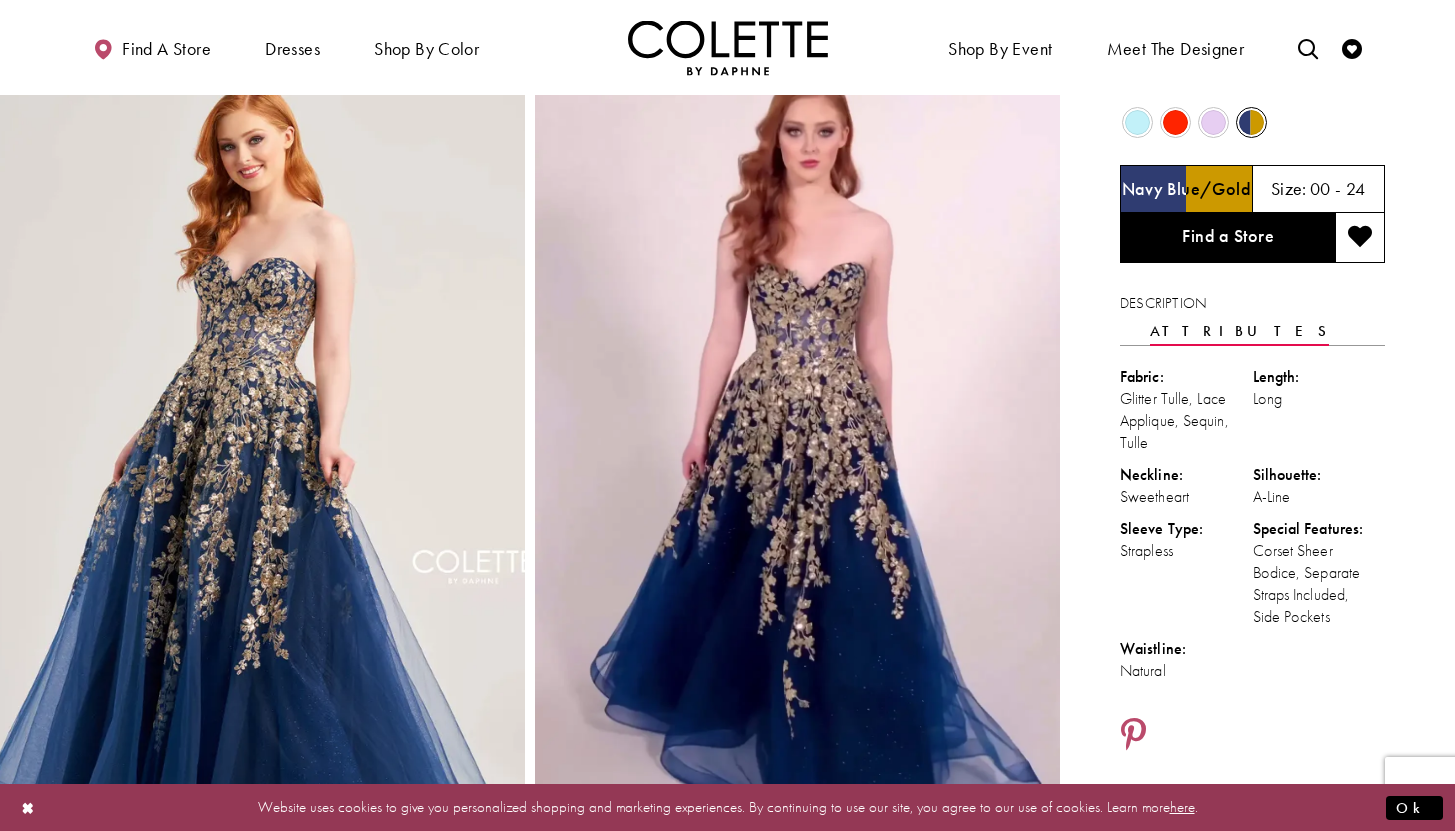 scroll, scrollTop: 77, scrollLeft: 0, axis: vertical 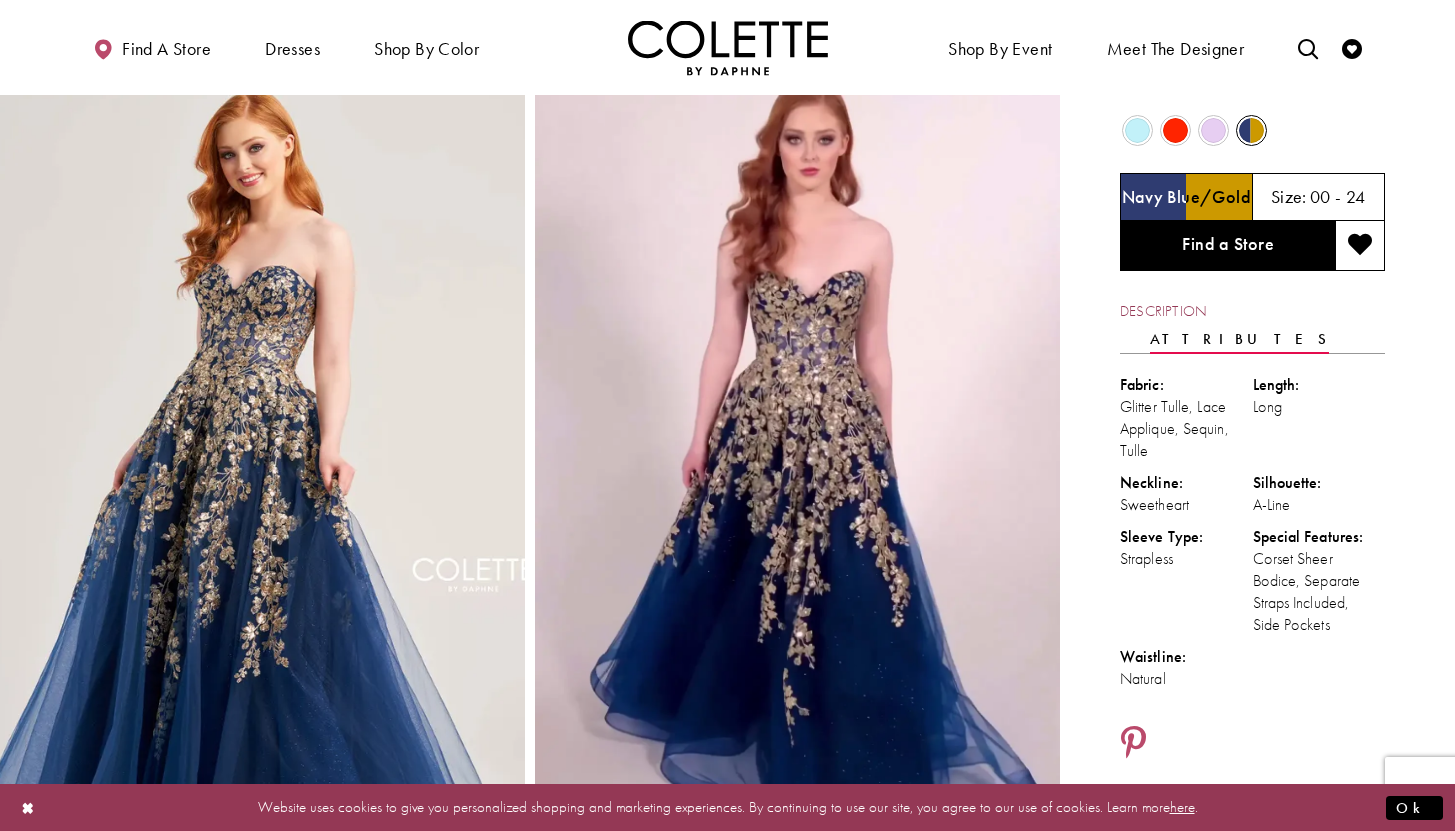 click on "Description" at bounding box center (1163, 311) 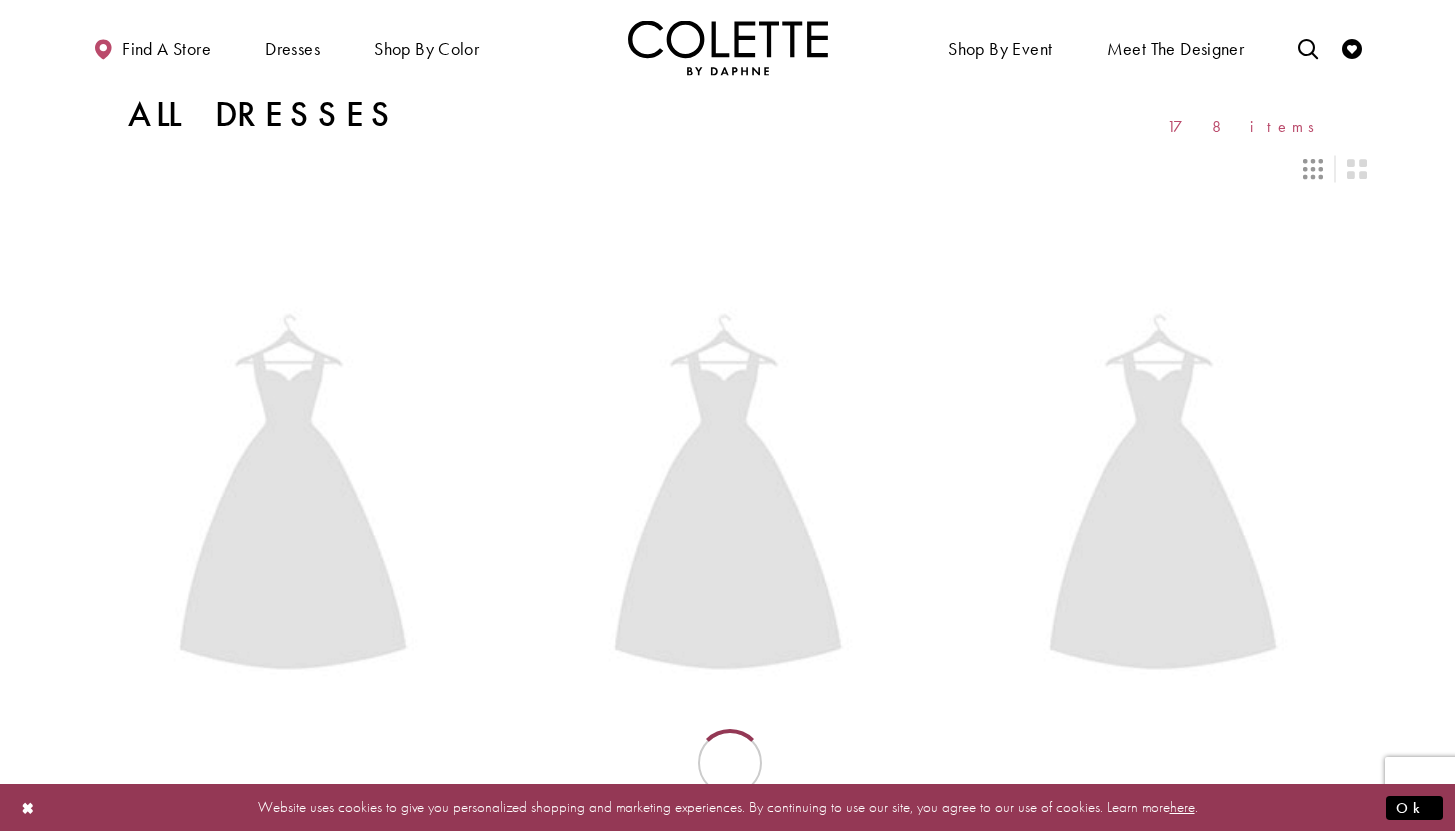 scroll, scrollTop: 2237, scrollLeft: 0, axis: vertical 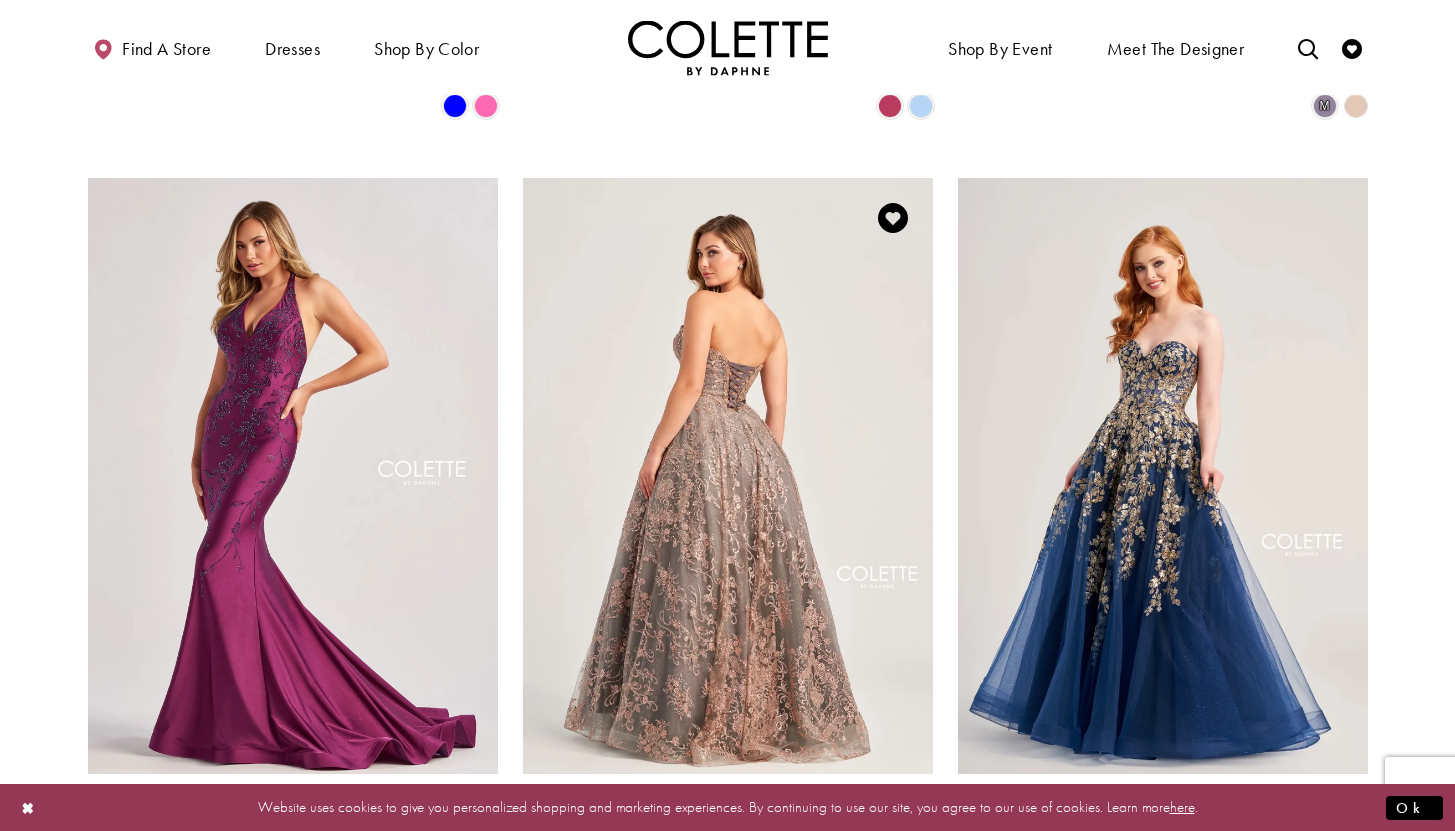 click at bounding box center [728, 476] 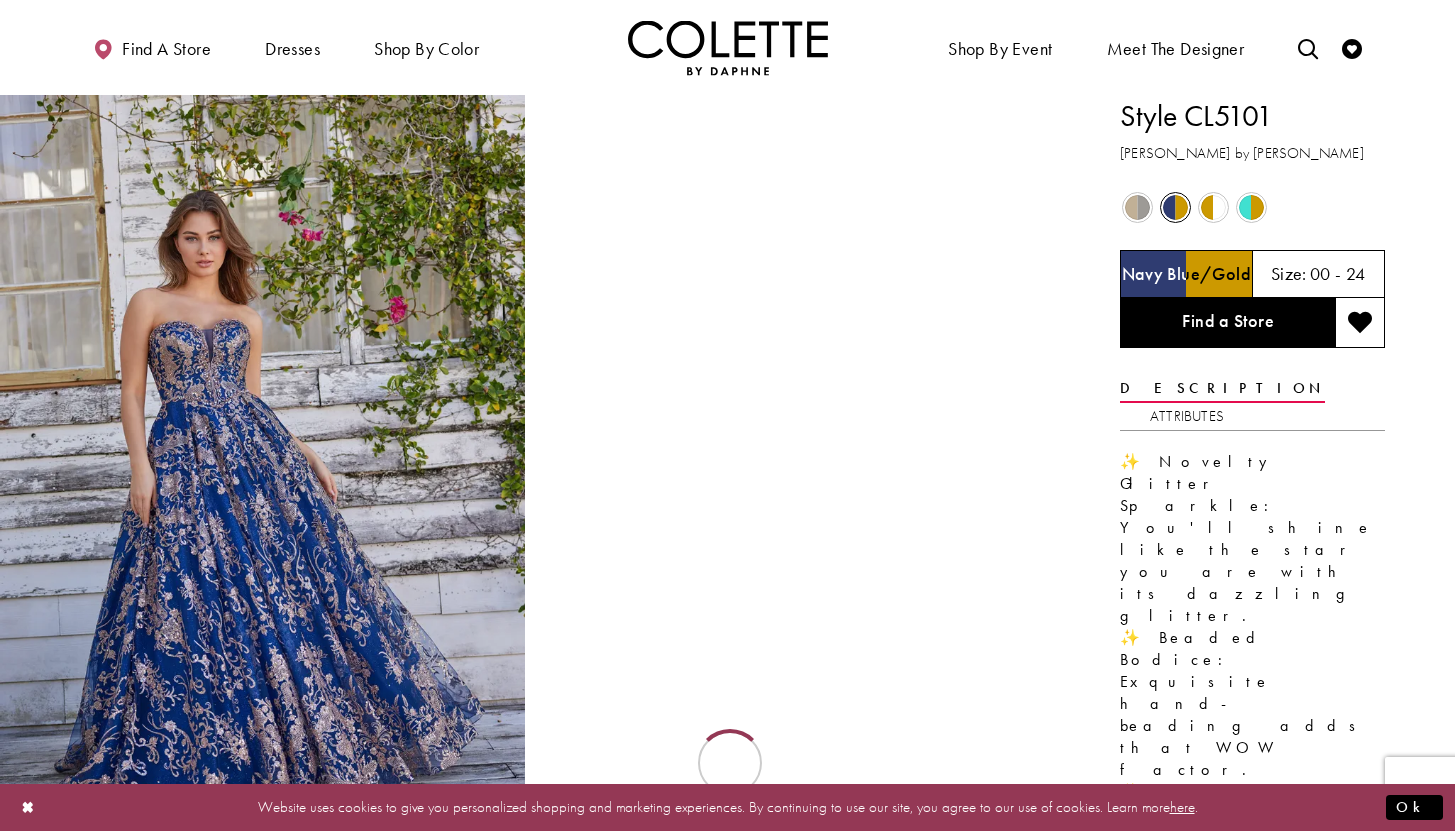 scroll, scrollTop: 0, scrollLeft: 0, axis: both 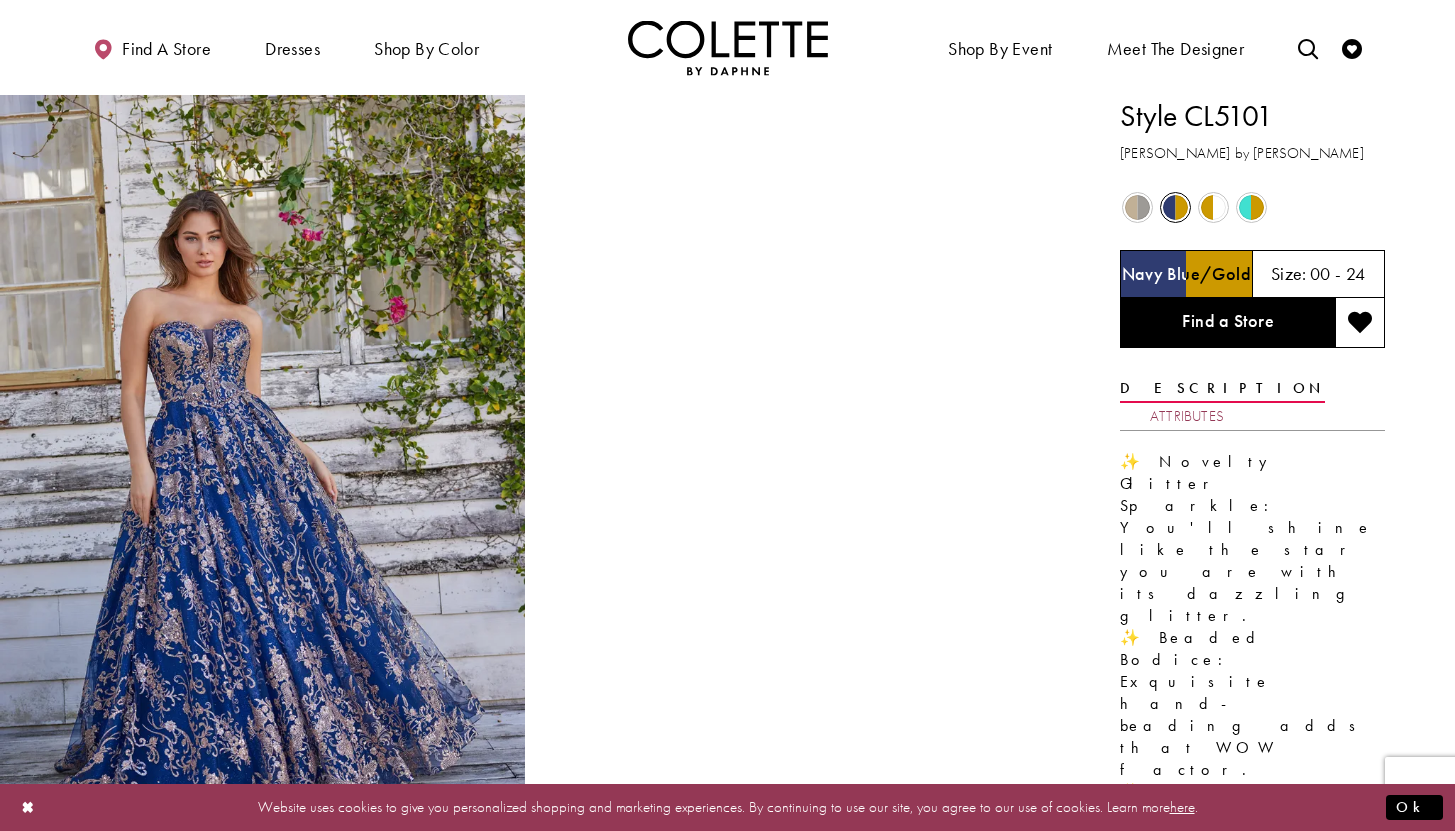 click on "Attributes" at bounding box center [1187, 416] 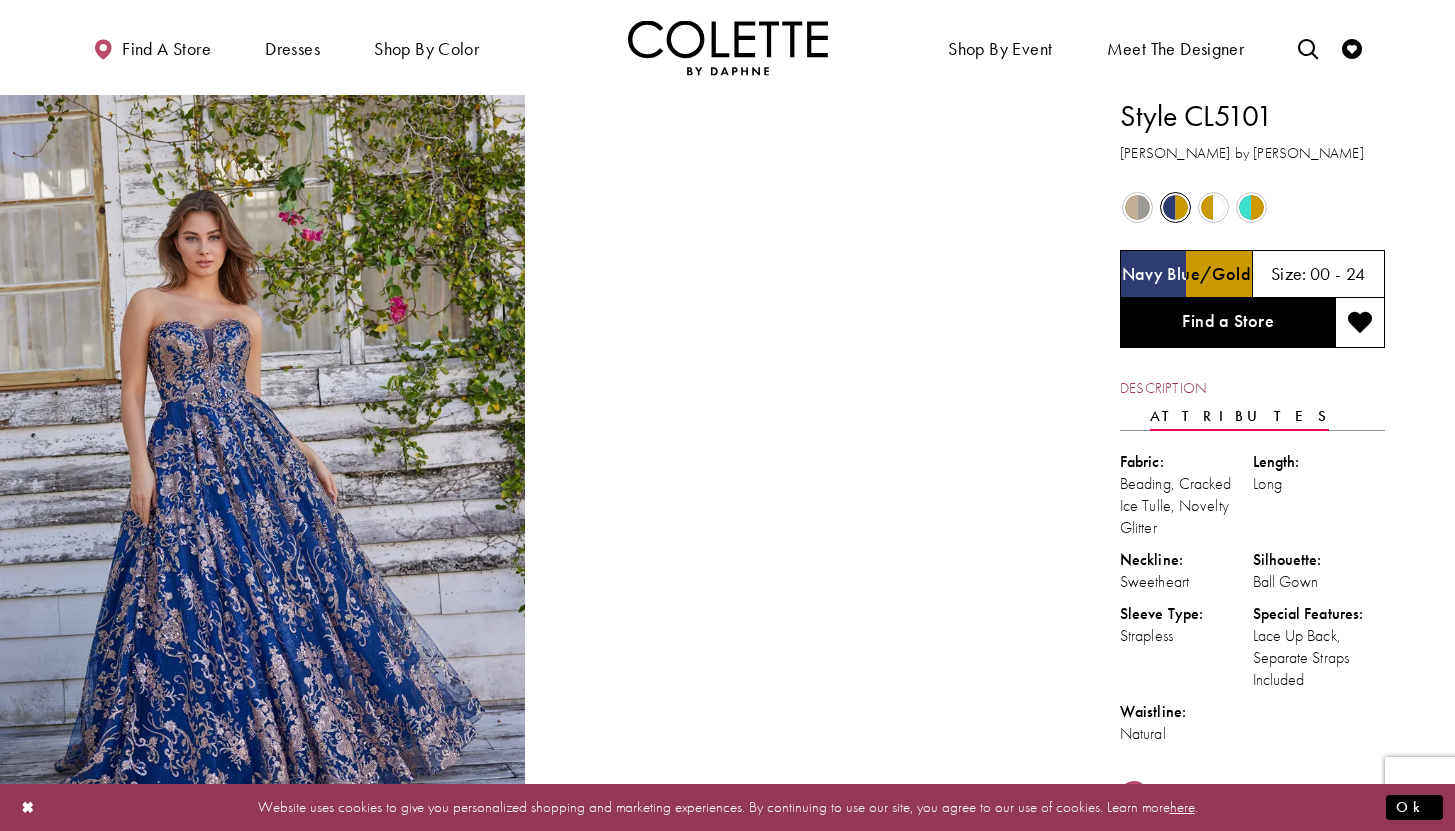 click on "Description" at bounding box center (1163, 388) 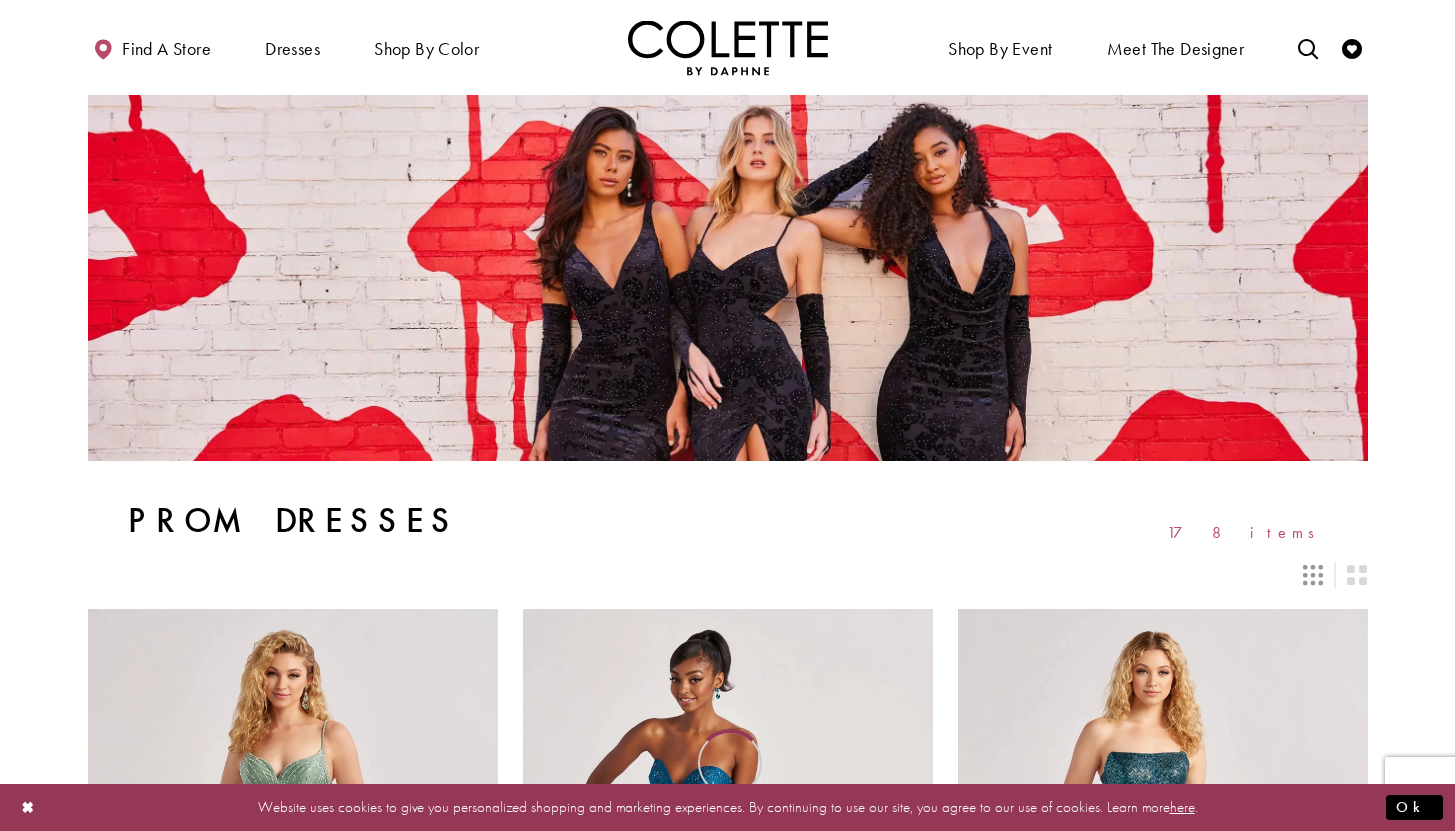 scroll, scrollTop: 0, scrollLeft: 0, axis: both 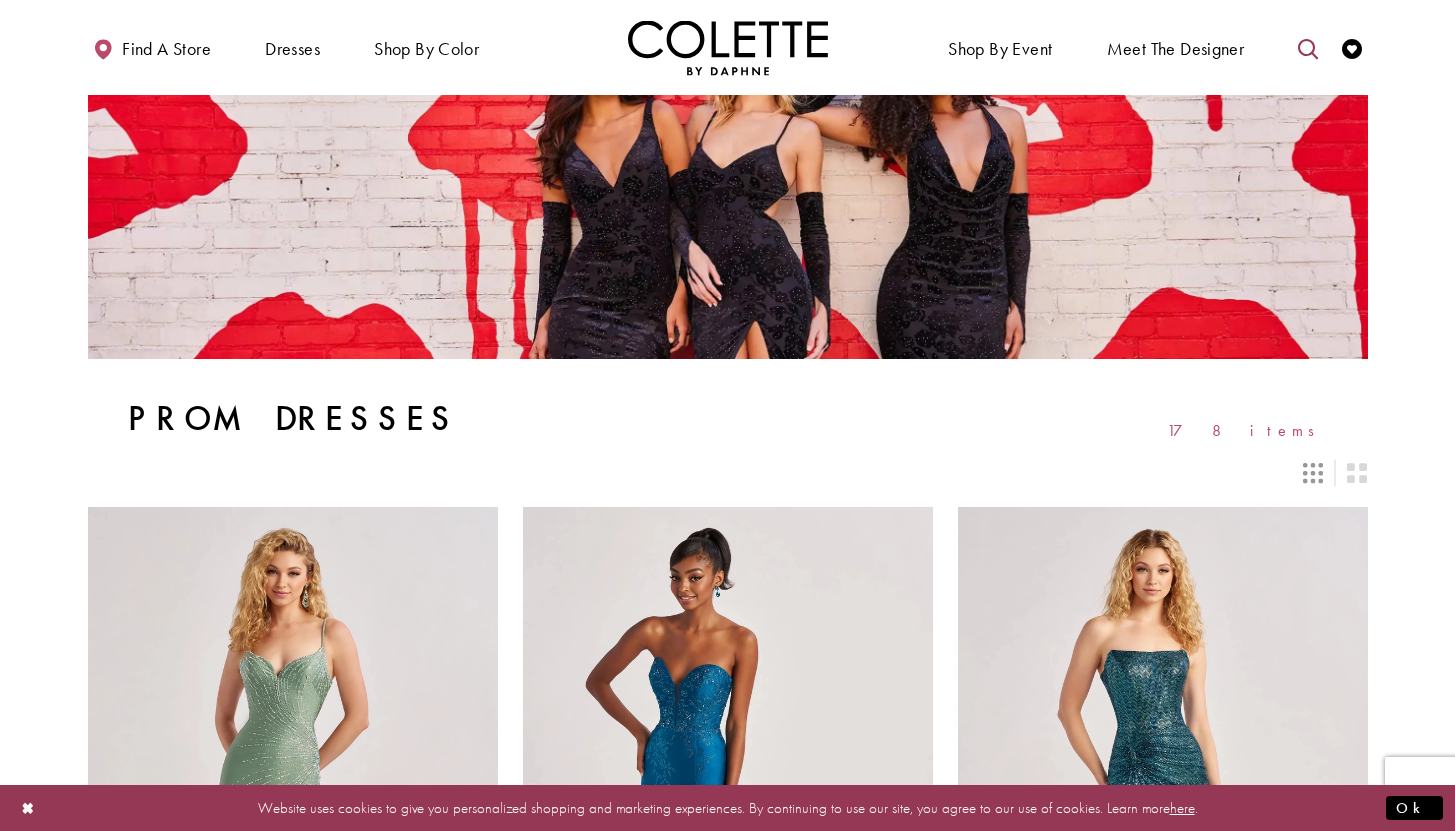click at bounding box center (1308, 49) 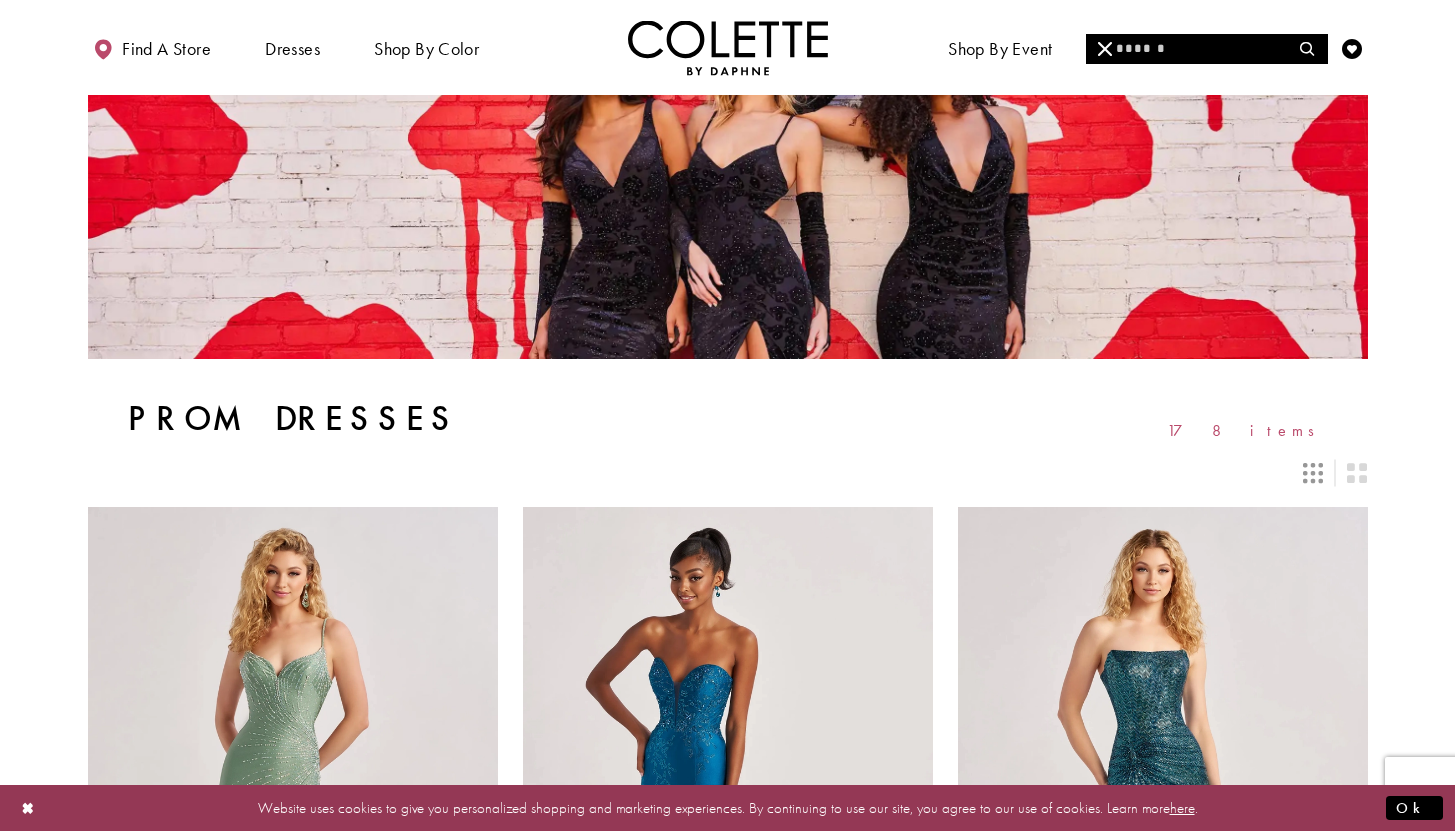 click at bounding box center (1206, 49) 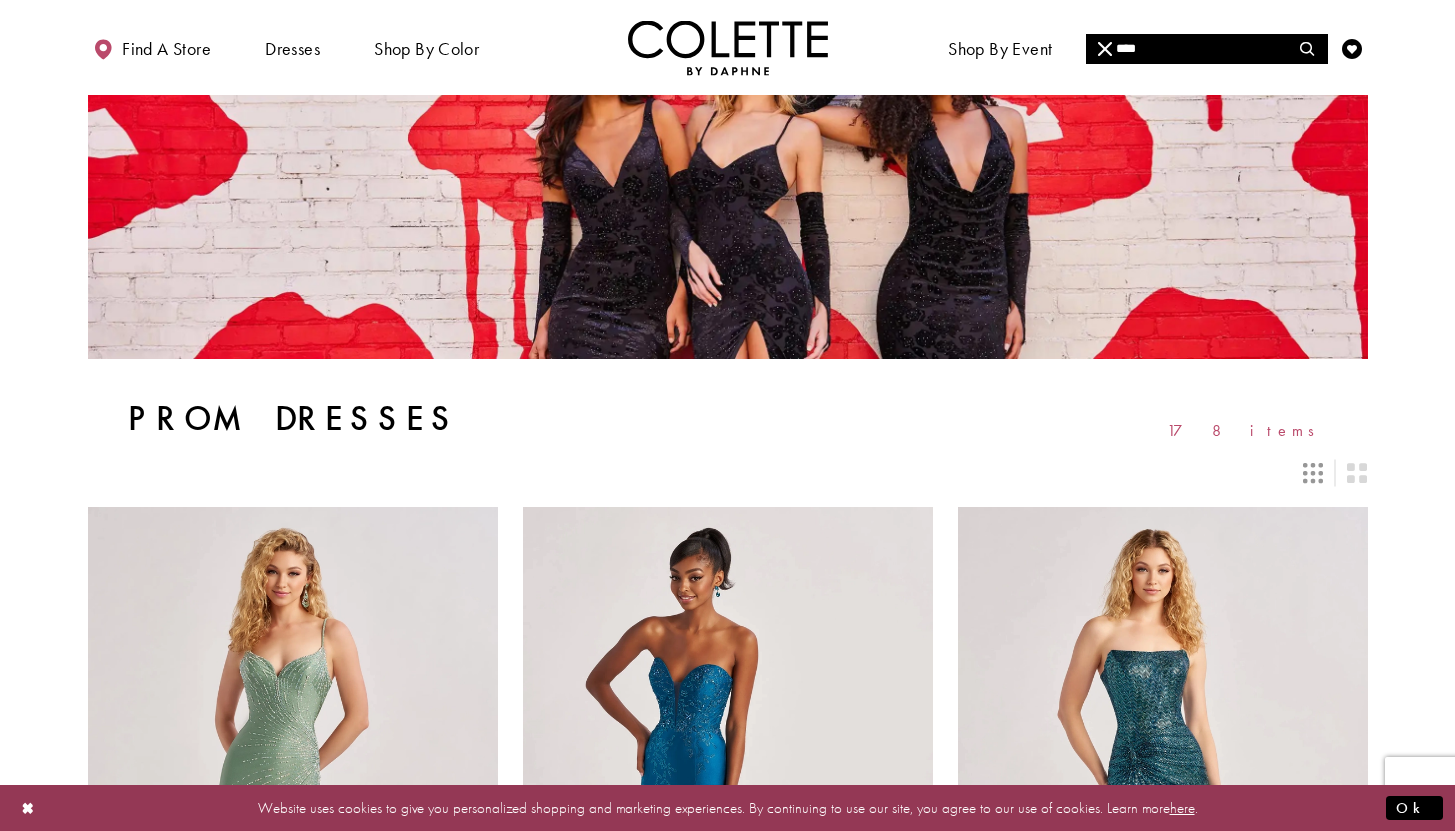 type on "****" 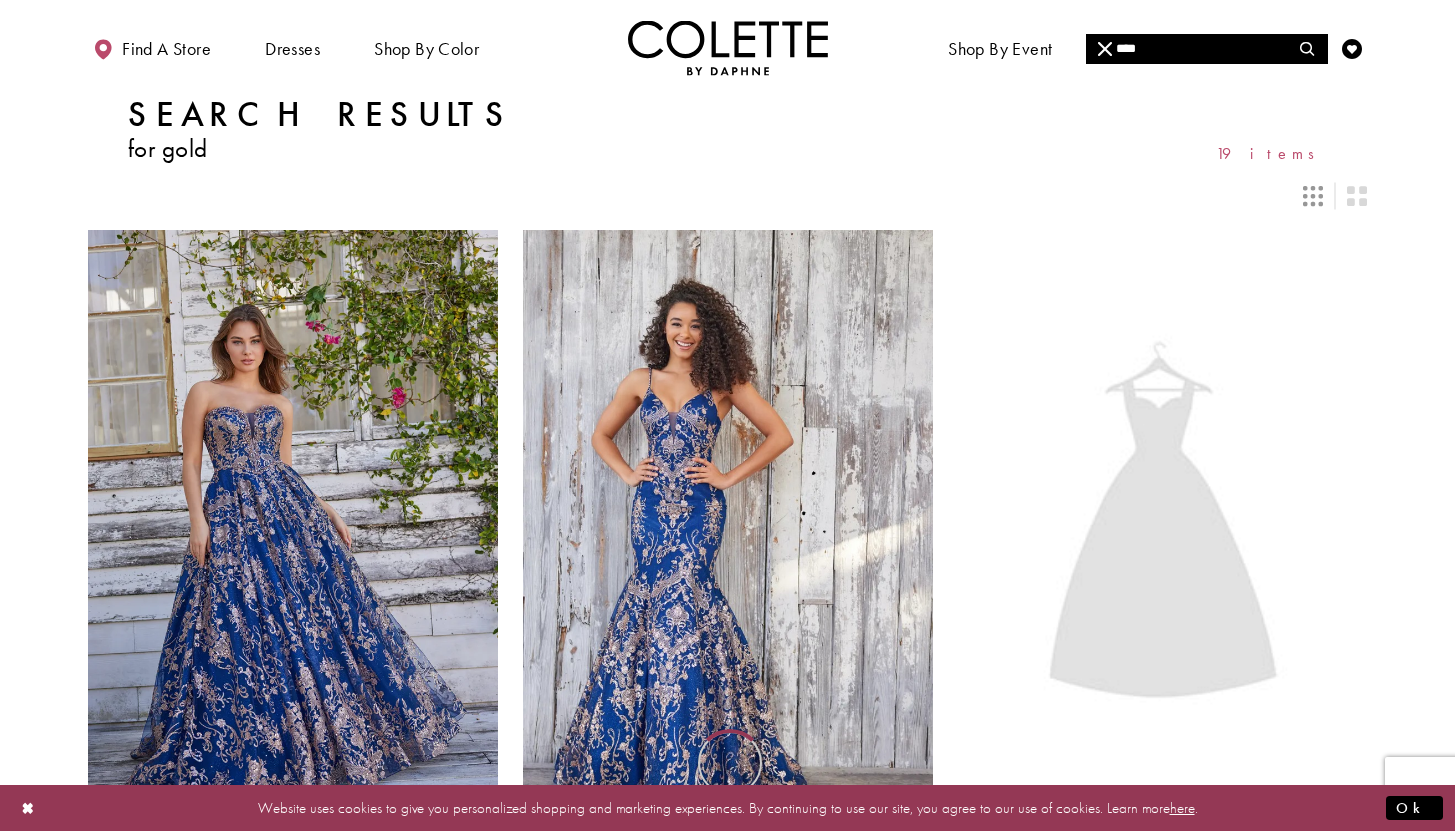 scroll, scrollTop: 0, scrollLeft: 0, axis: both 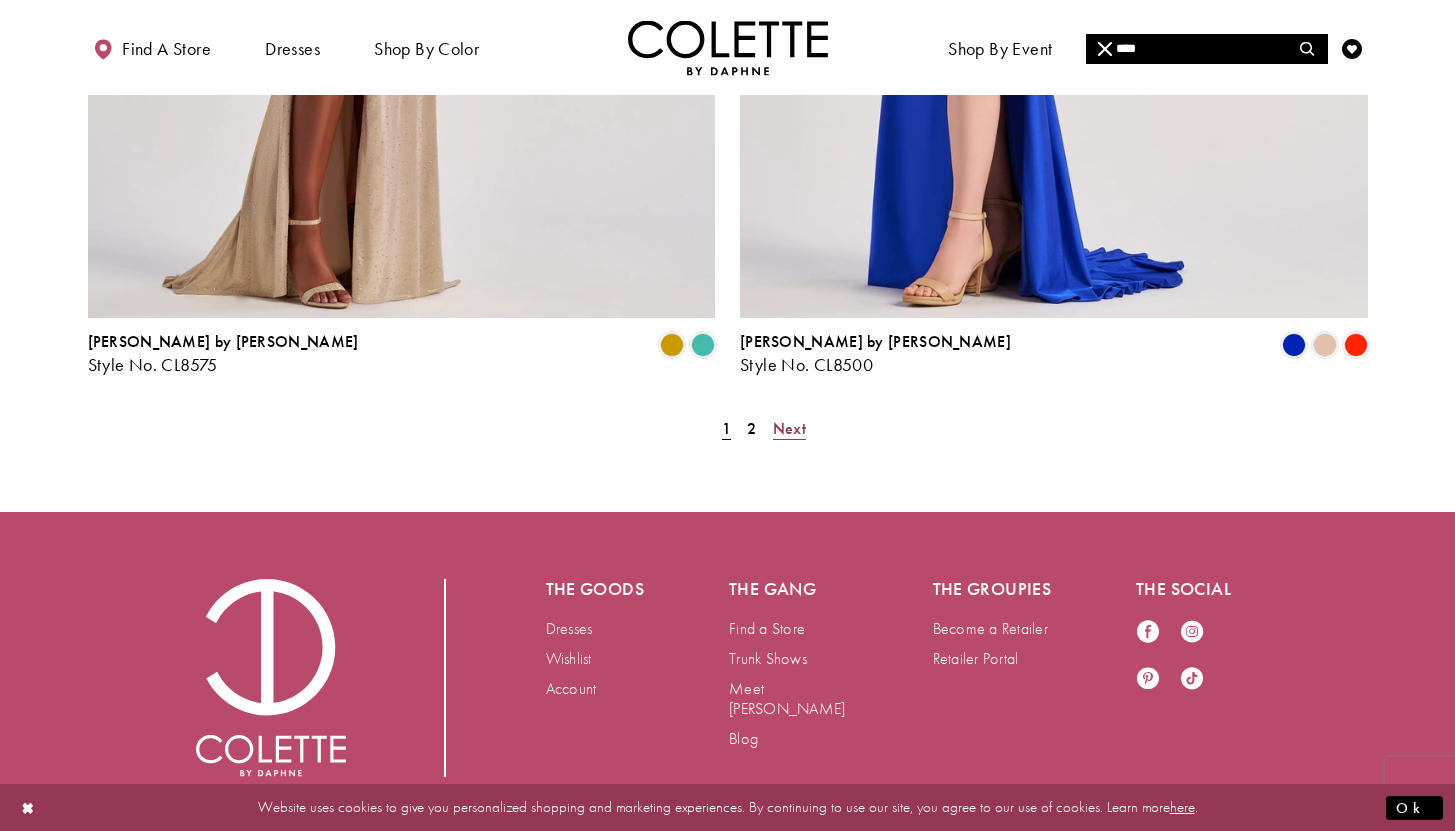 click on "Next" at bounding box center (789, 428) 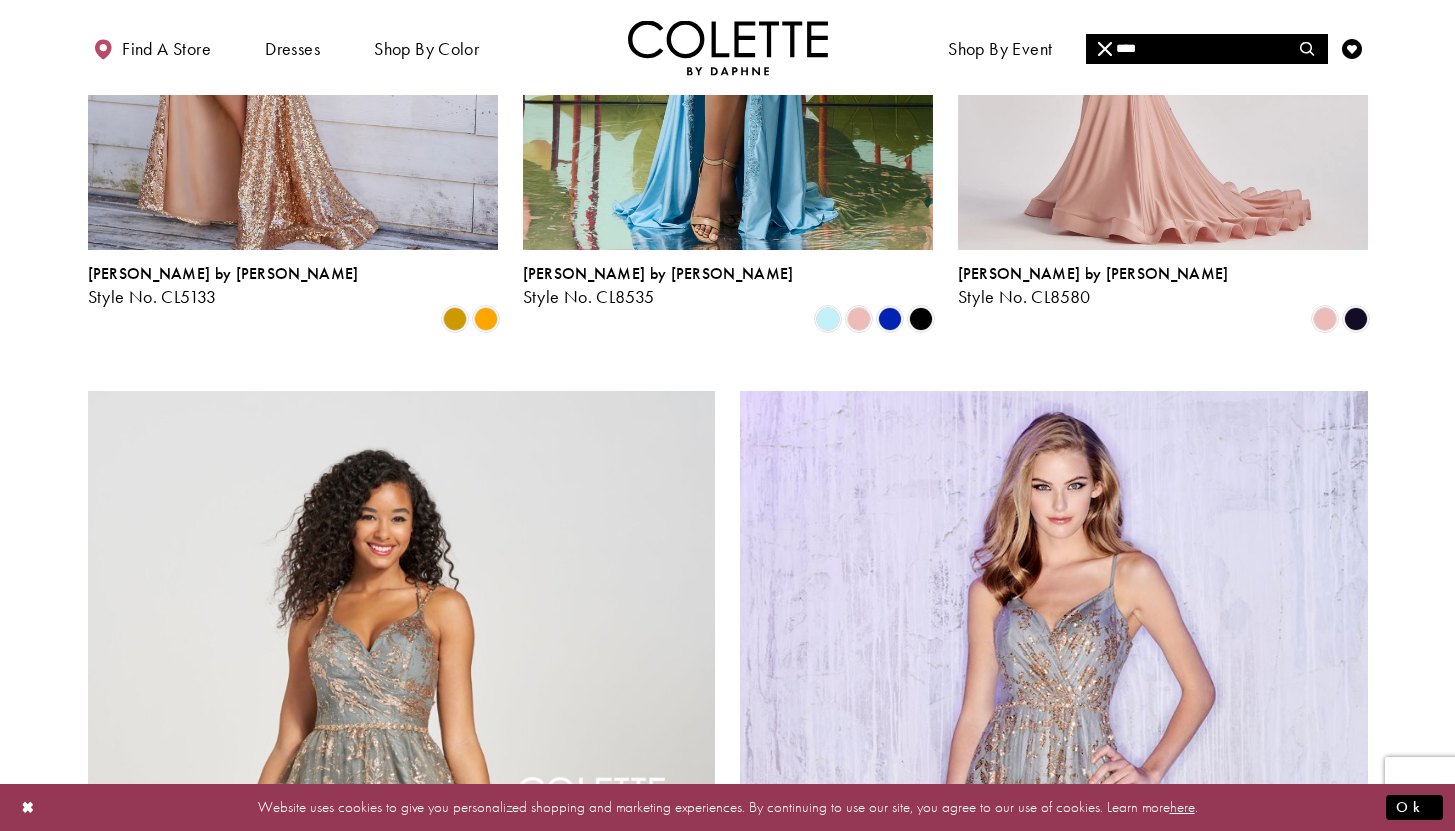 scroll, scrollTop: 0, scrollLeft: 0, axis: both 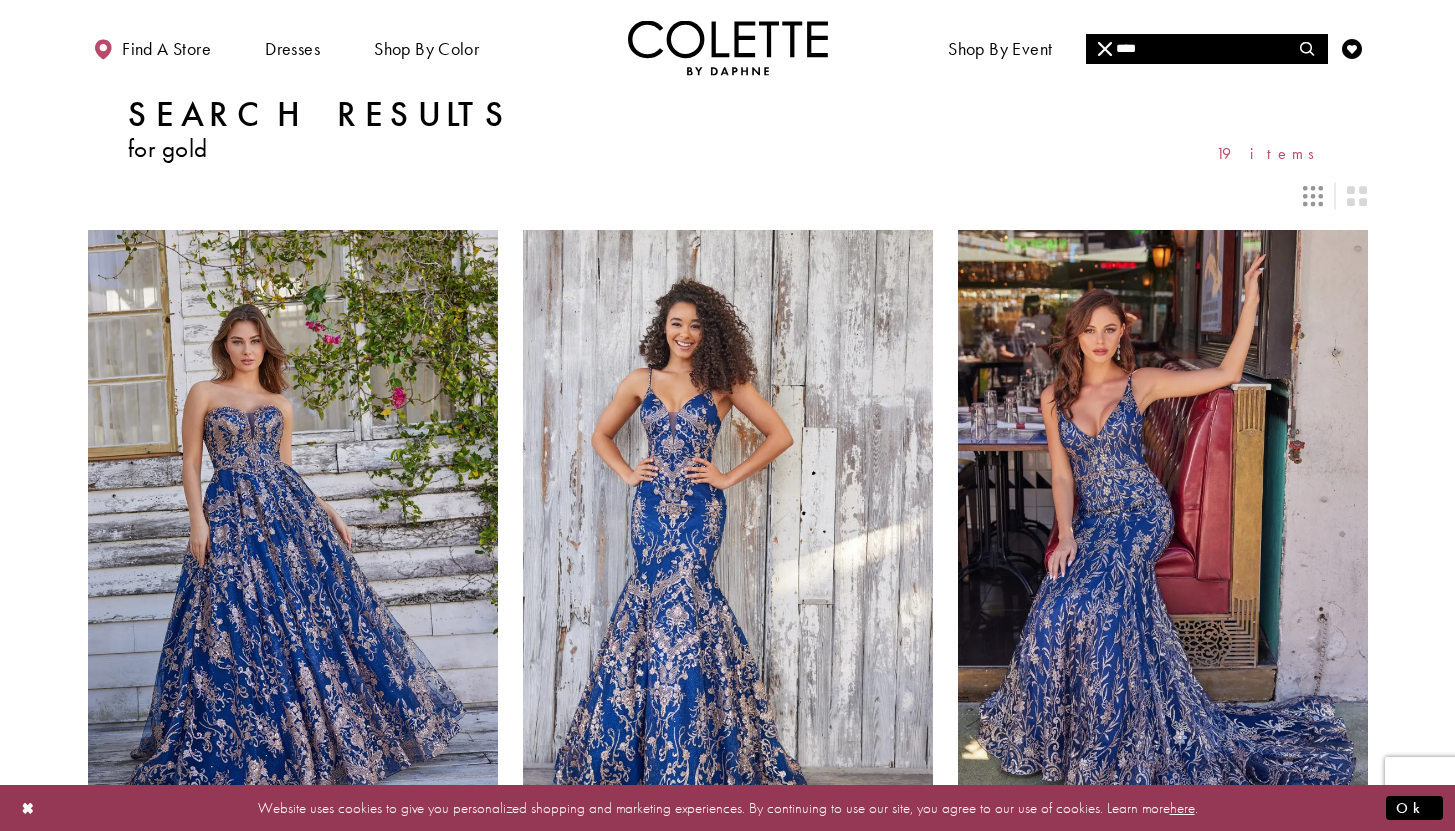 click on "****" at bounding box center (1206, 49) 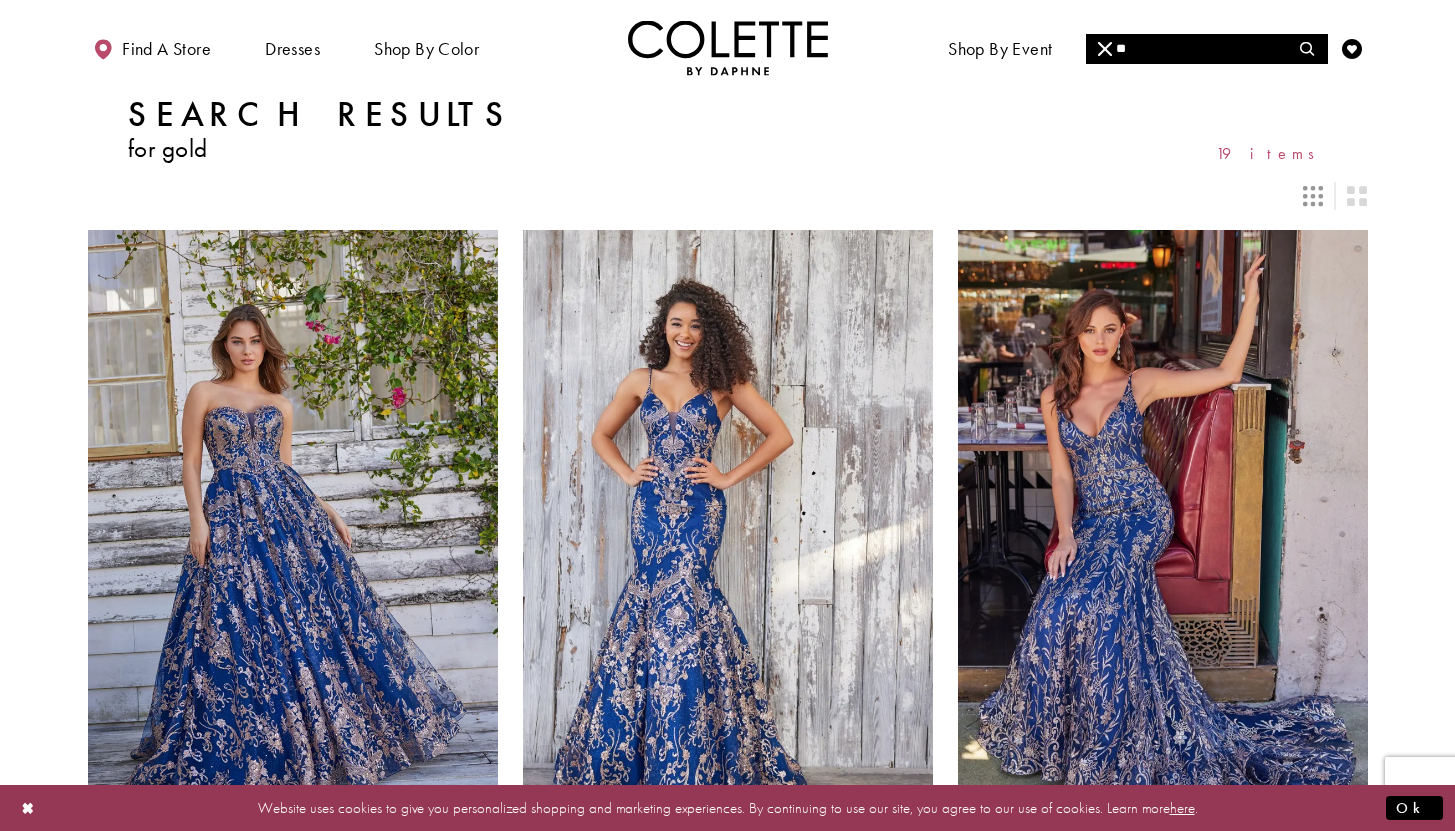 type on "*" 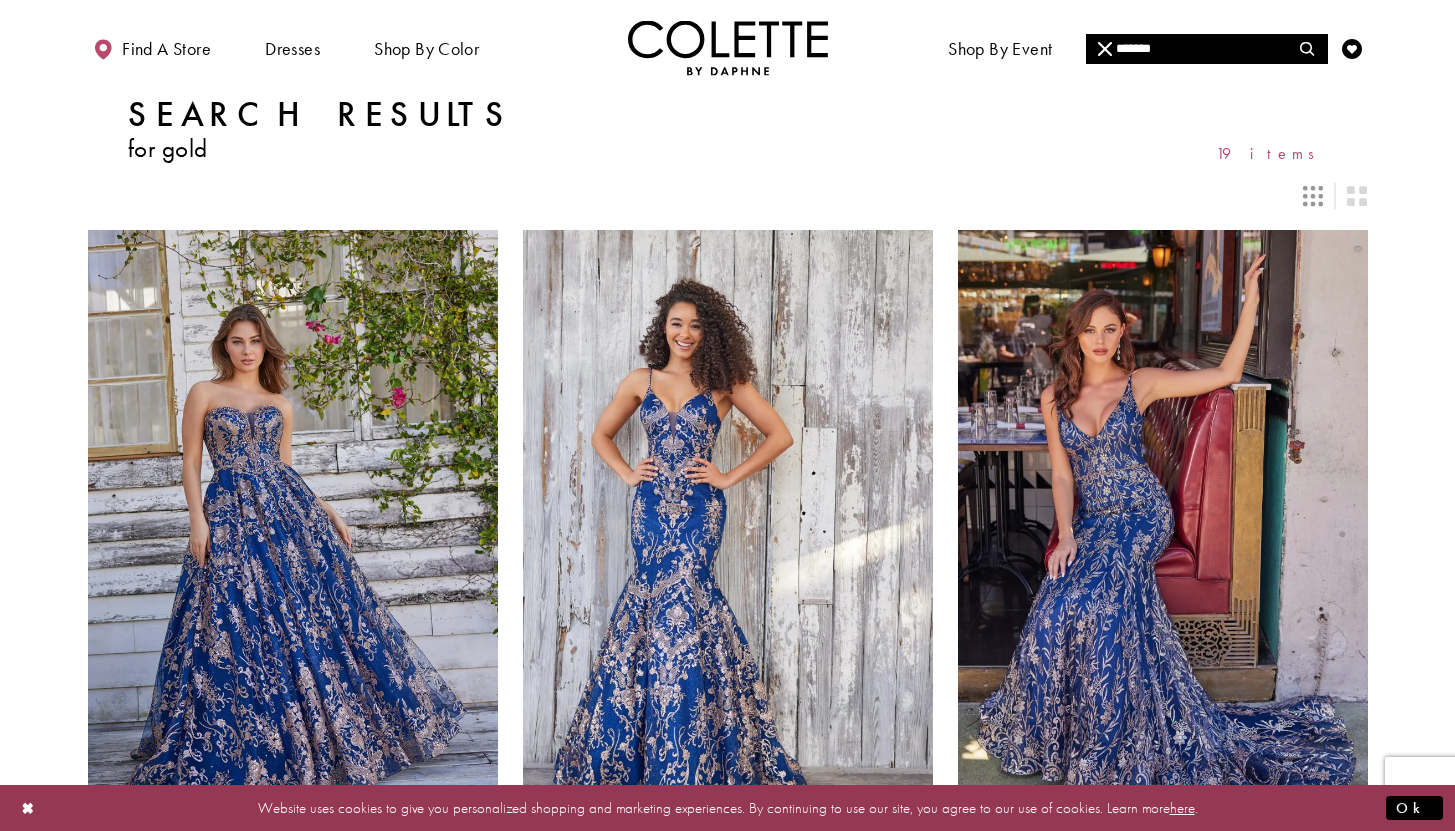 type on "*******" 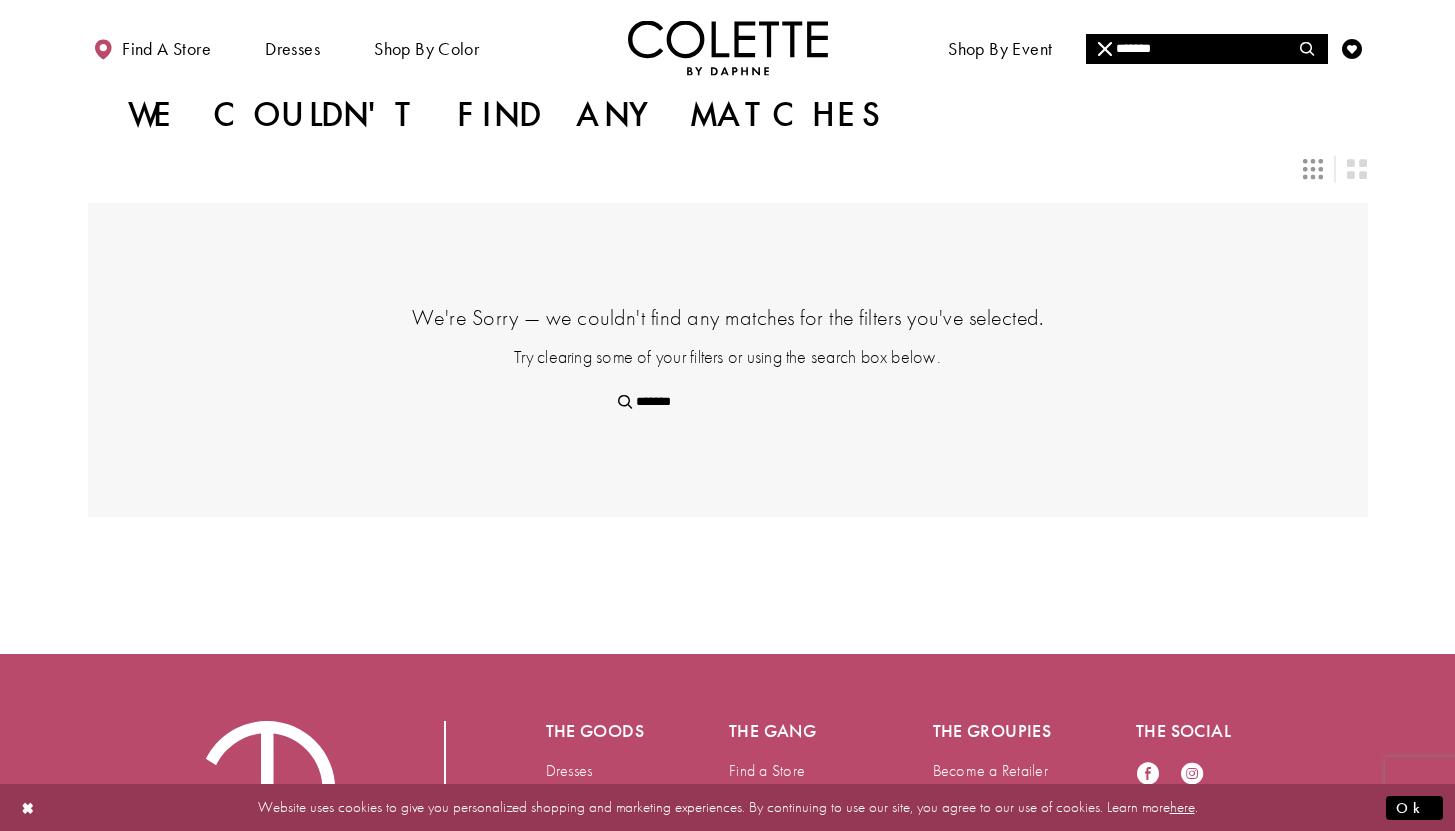 scroll, scrollTop: 0, scrollLeft: 0, axis: both 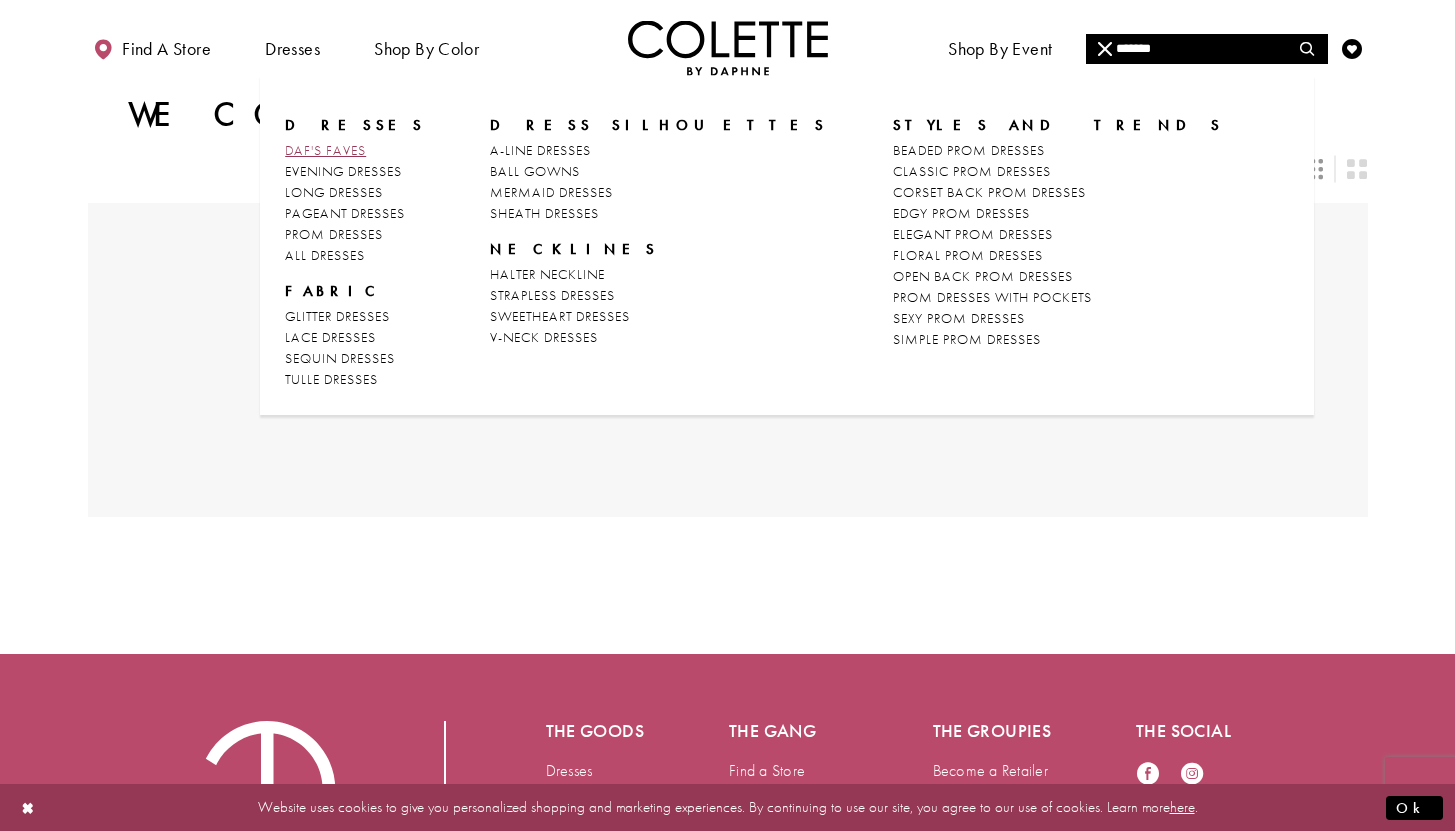click on "DAF'S FAVES" at bounding box center (325, 150) 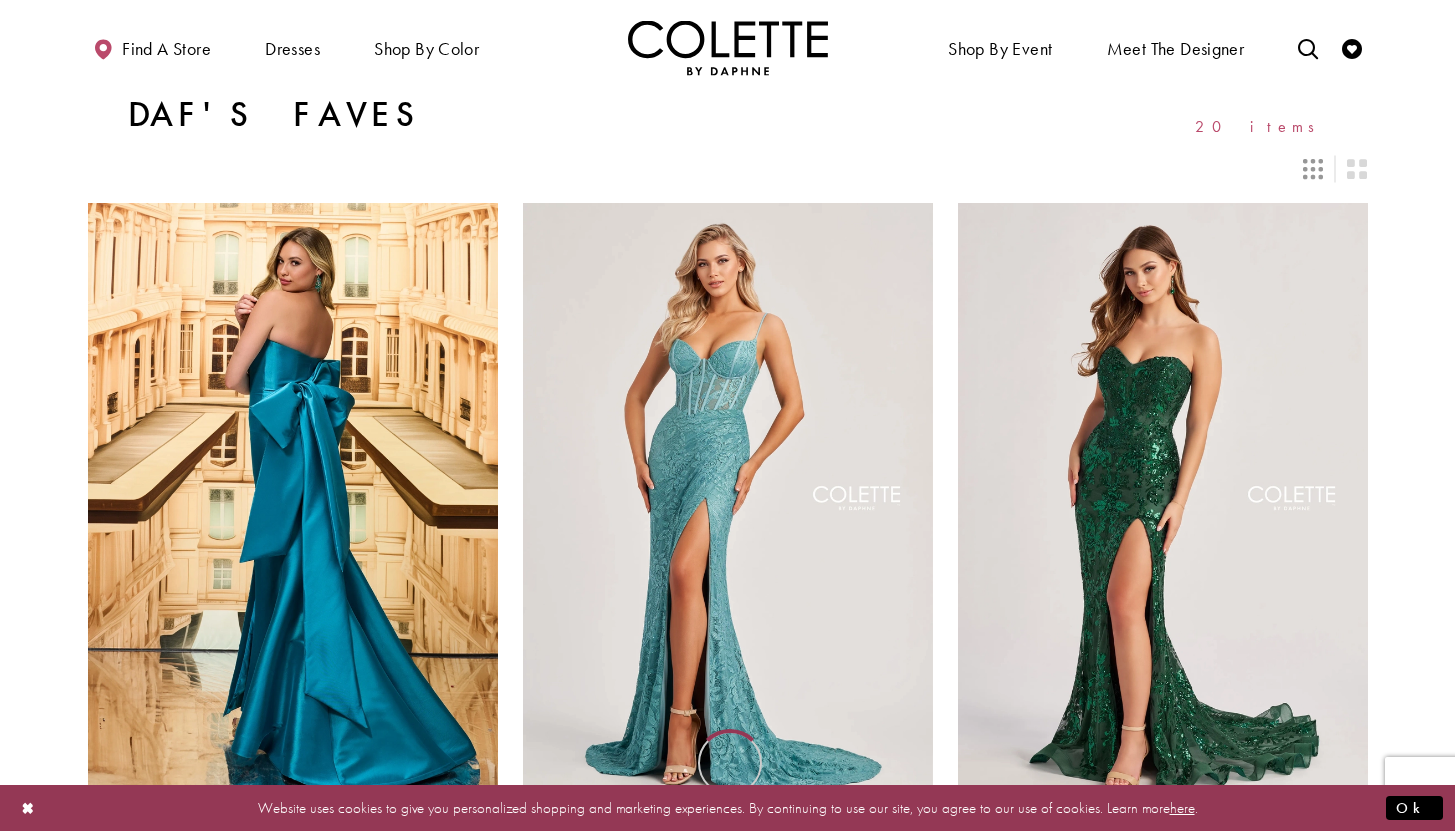 scroll, scrollTop: 0, scrollLeft: 0, axis: both 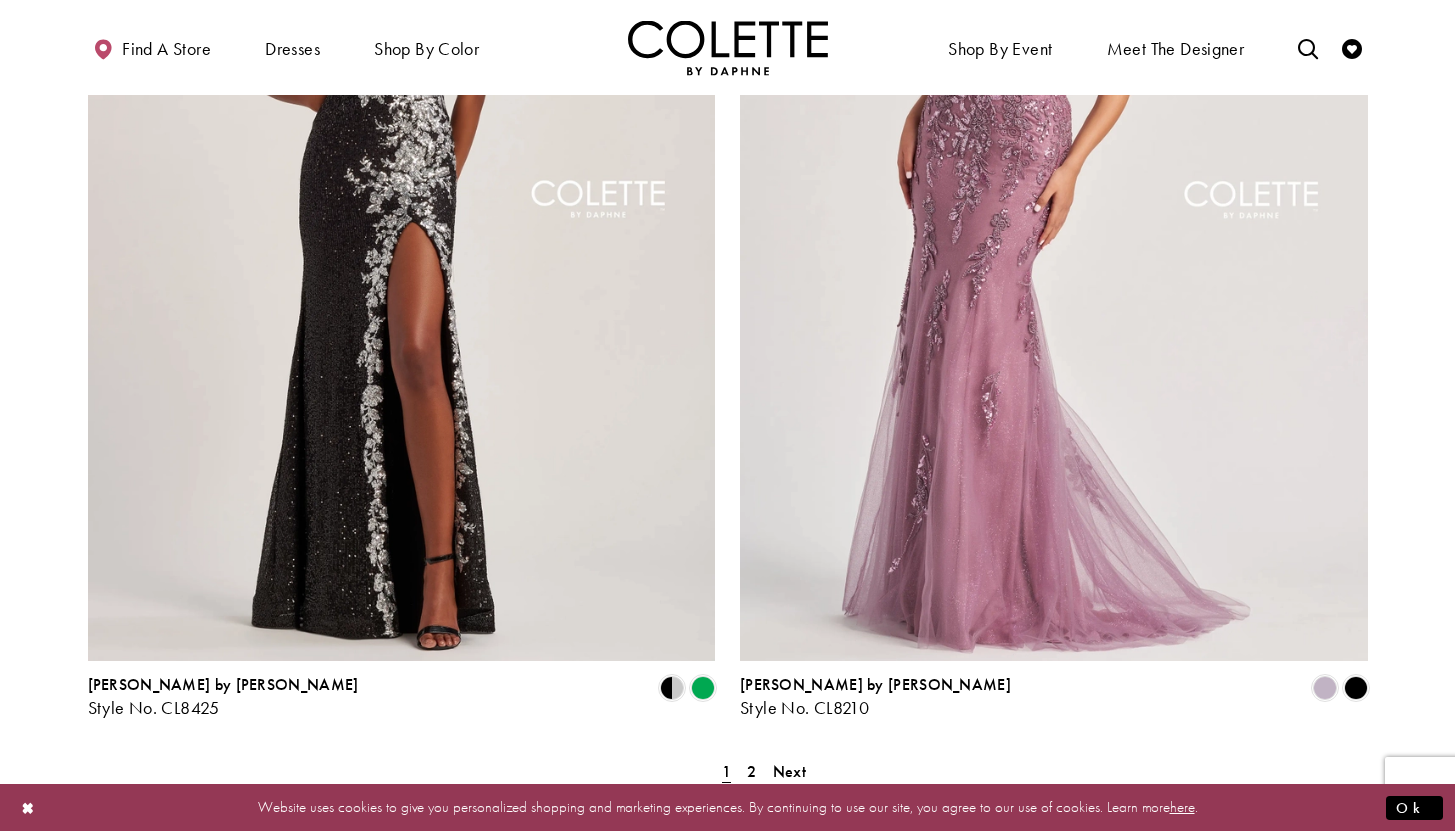 click on "Colette by Daphne
Style No. CL8425
Skip Color List #2c95385637 to end
Color List #2c95385637 End" at bounding box center (402, 697) 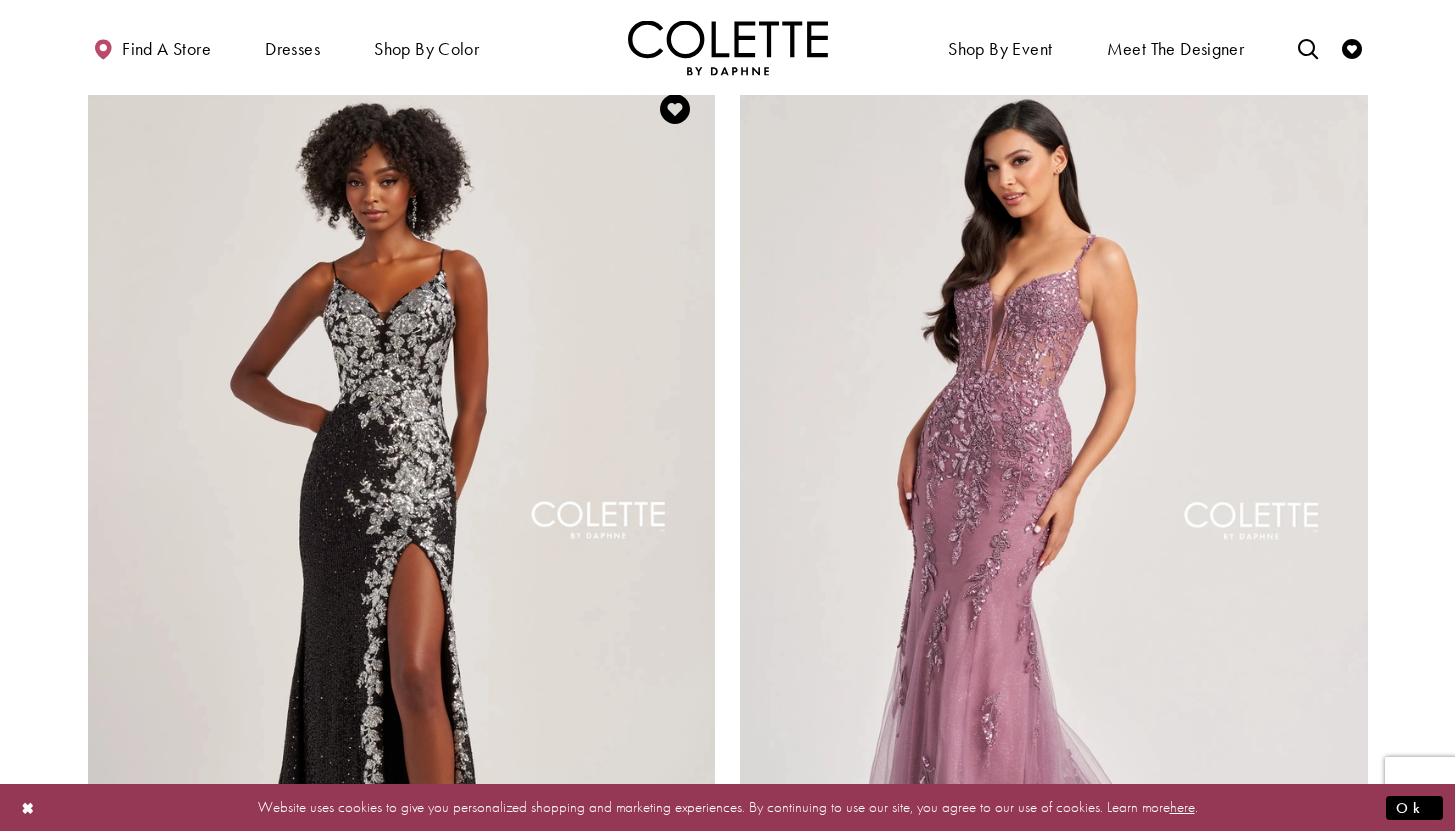 scroll, scrollTop: 3084, scrollLeft: 0, axis: vertical 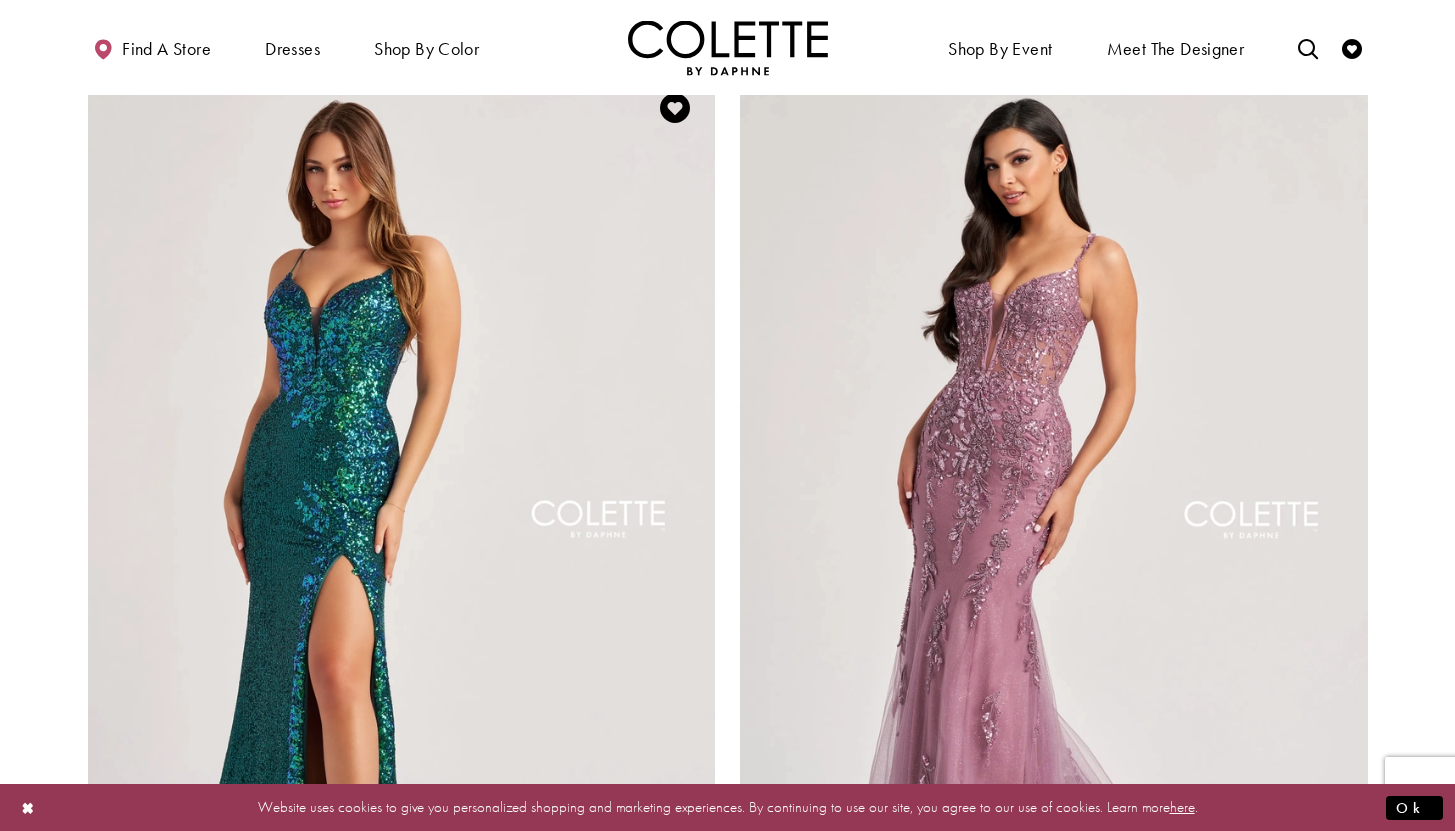click at bounding box center (402, 524) 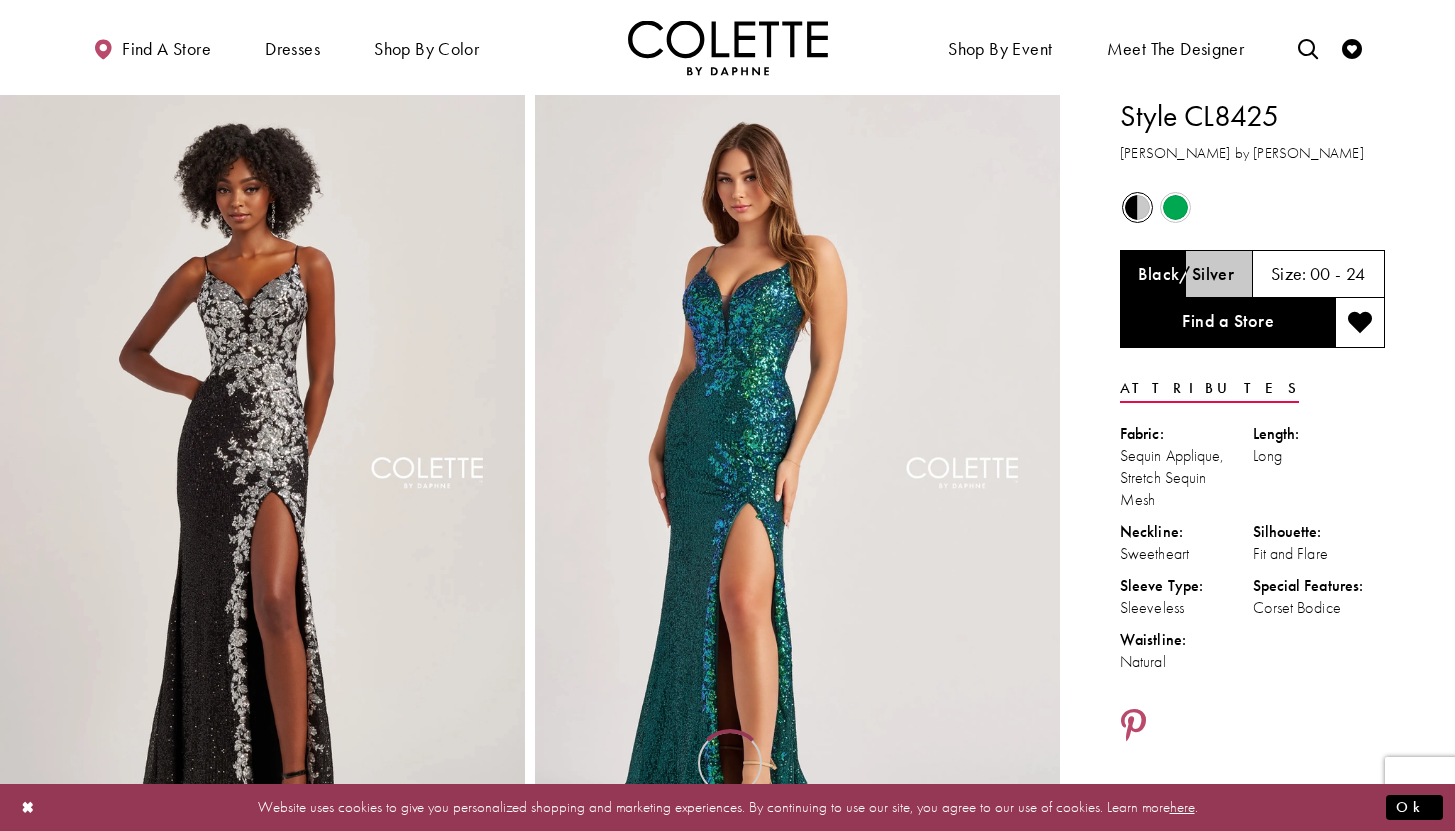 scroll, scrollTop: 0, scrollLeft: 0, axis: both 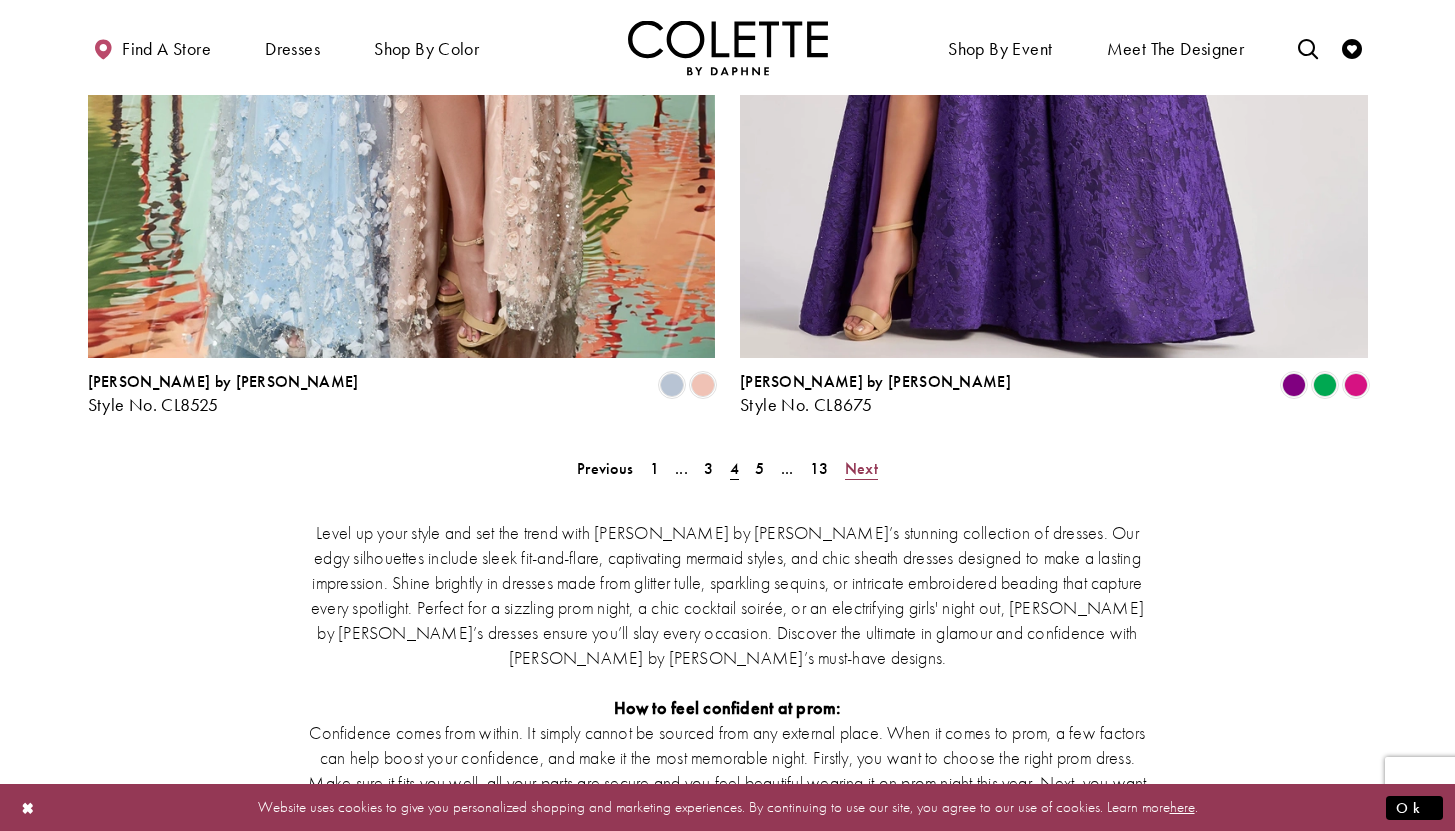 click on "Next" at bounding box center [861, 468] 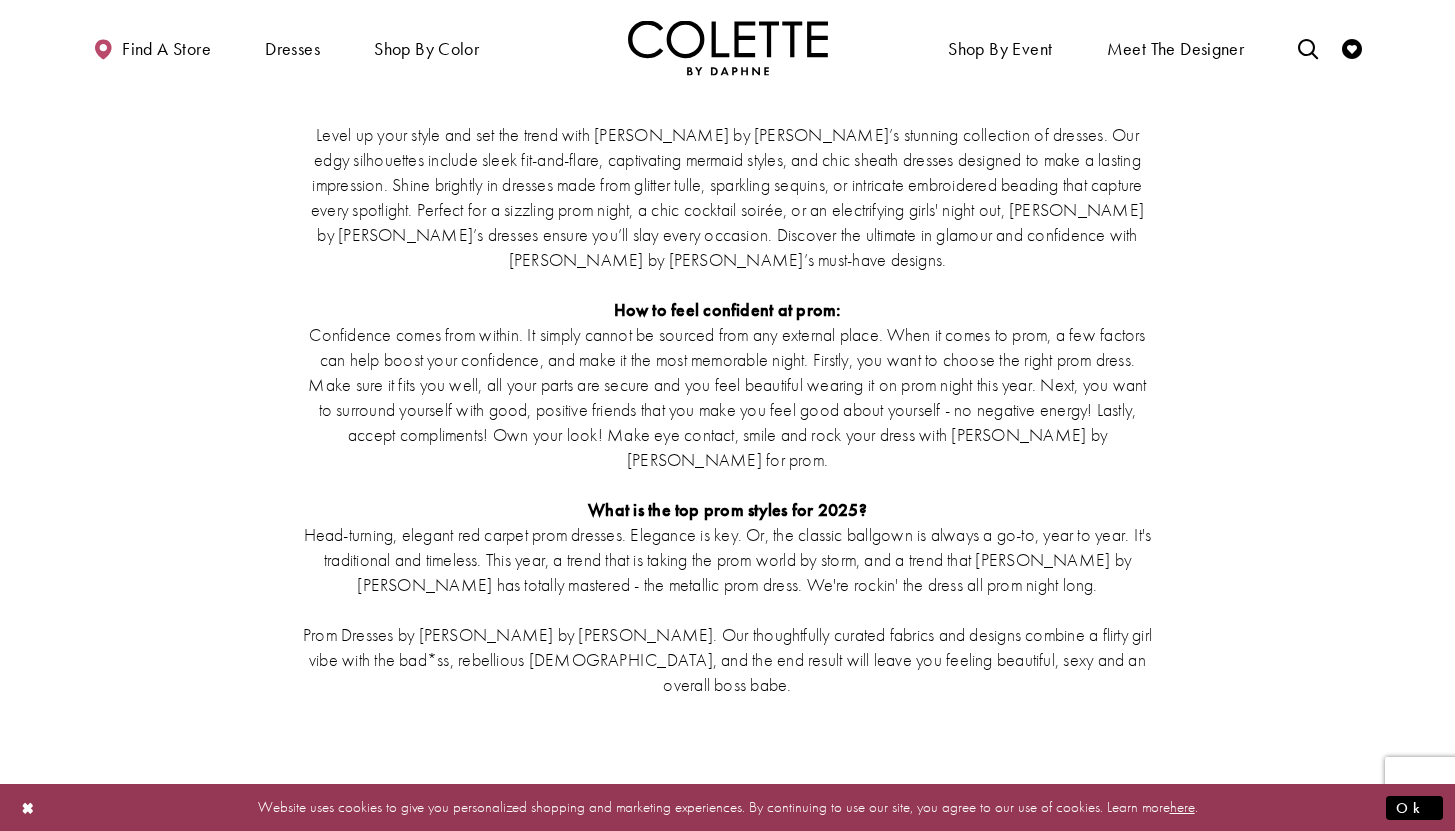 scroll, scrollTop: 3933, scrollLeft: 0, axis: vertical 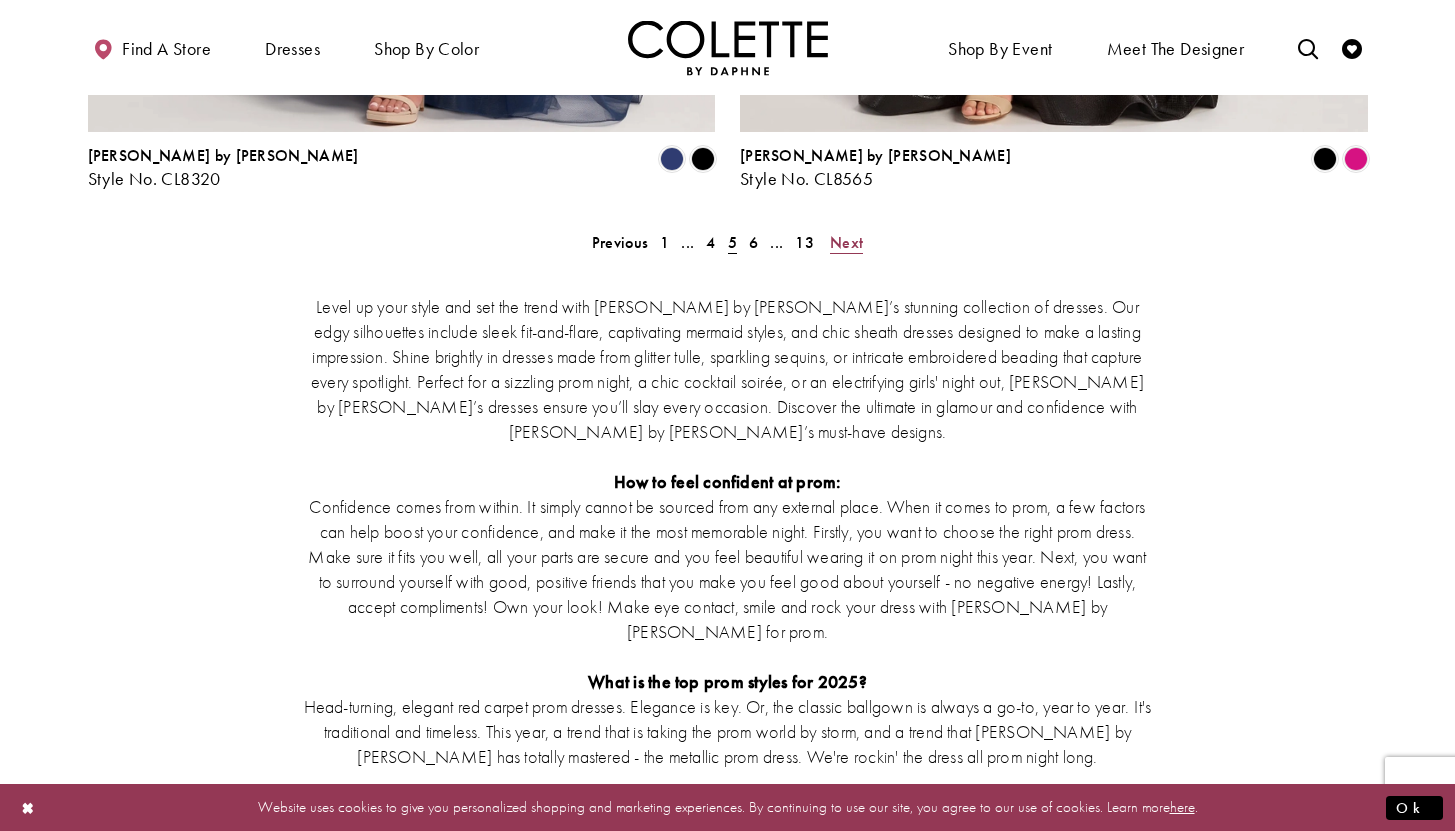 click on "Next" at bounding box center [846, 242] 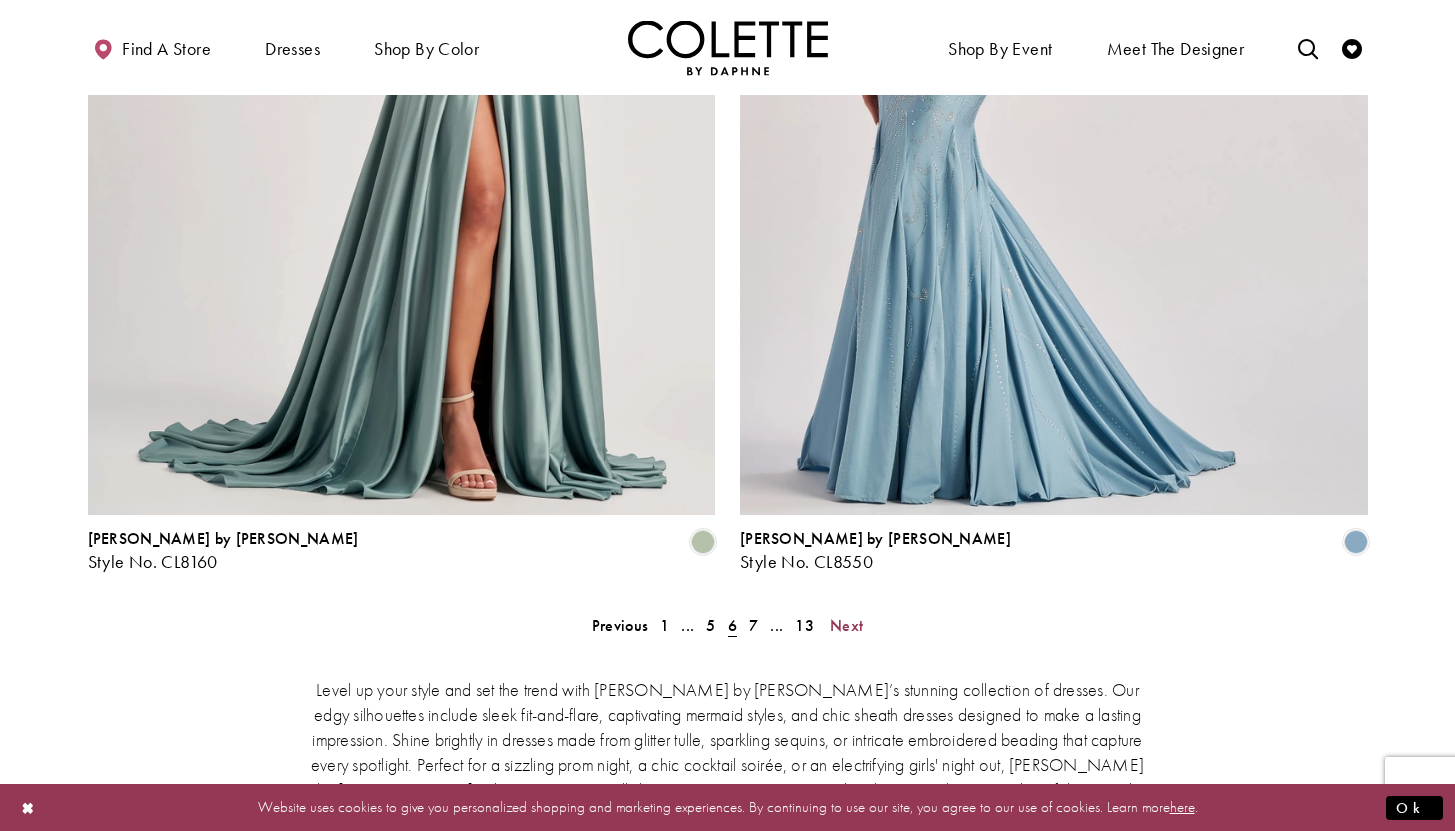 scroll, scrollTop: 3440, scrollLeft: 0, axis: vertical 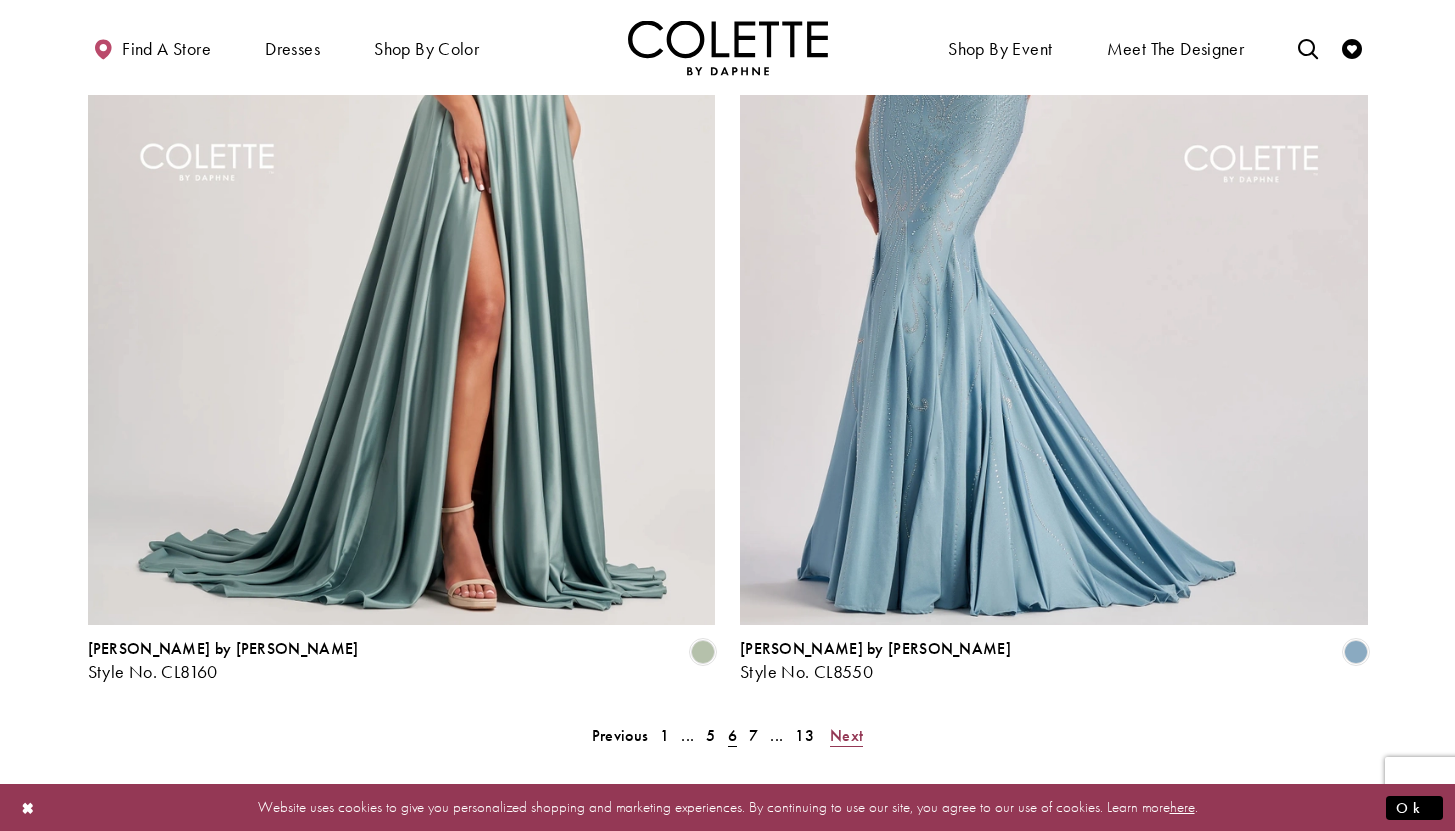 click on "Next" at bounding box center [846, 735] 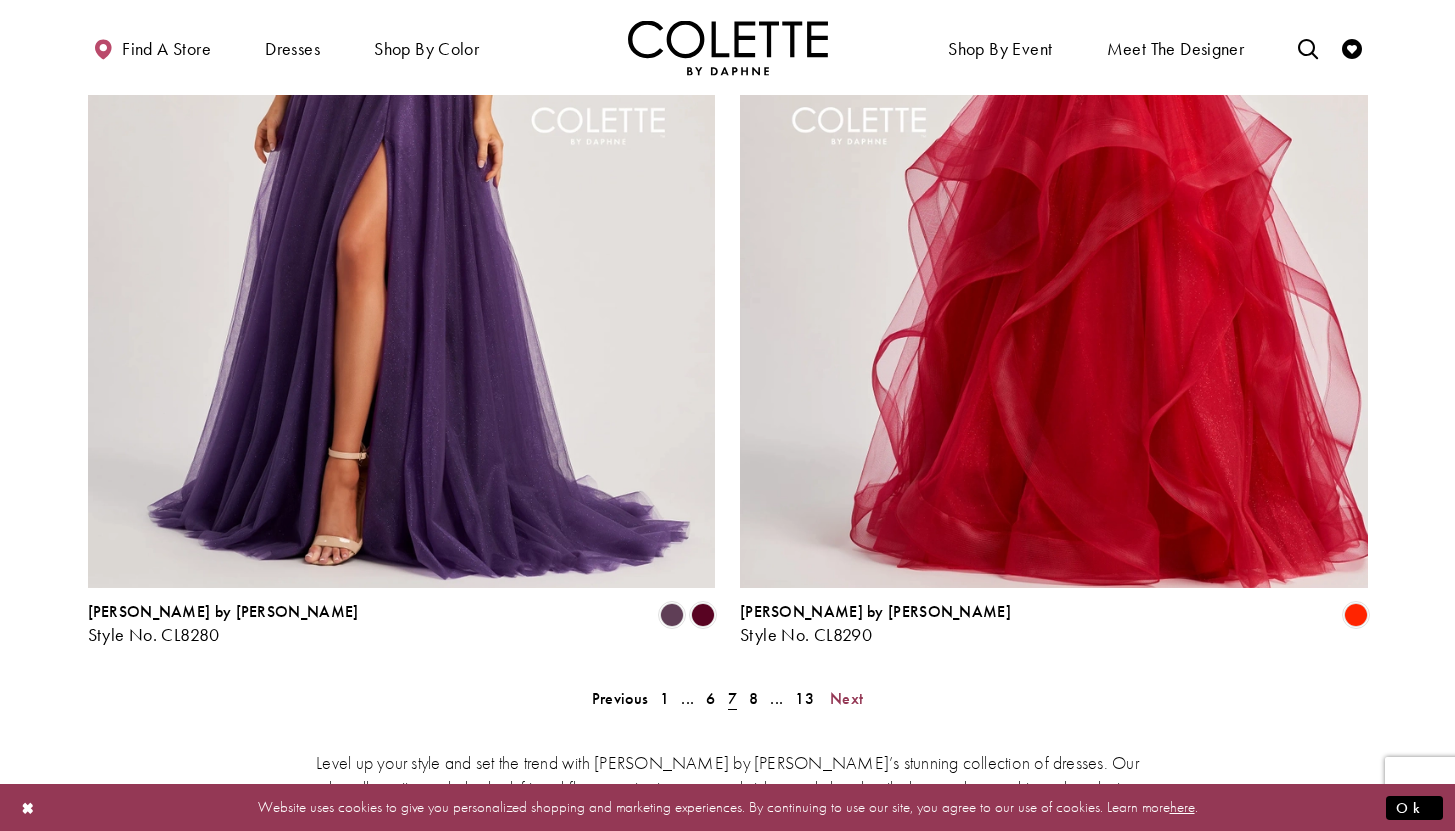 scroll, scrollTop: 3467, scrollLeft: 0, axis: vertical 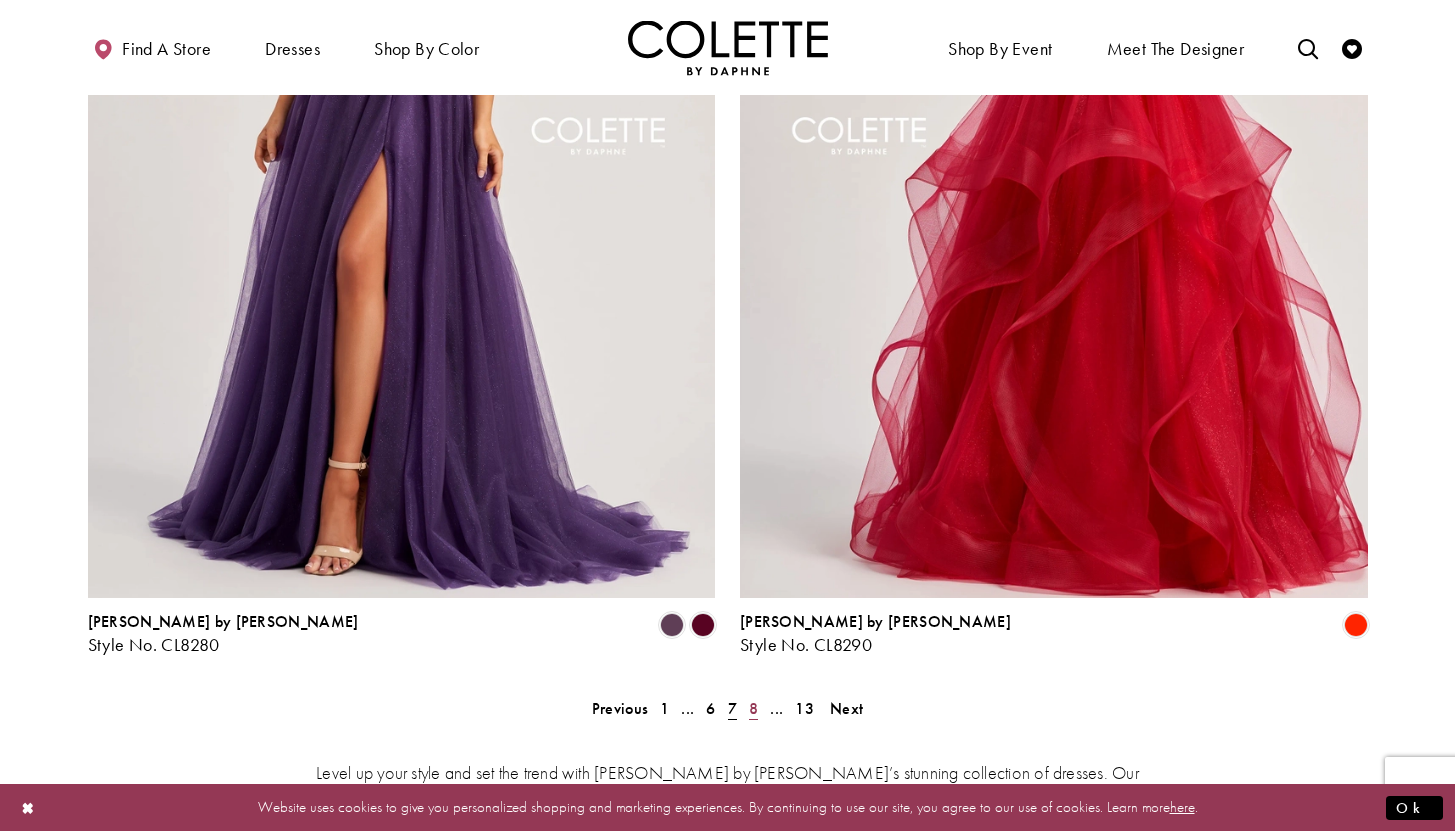 click on "8" at bounding box center [753, 708] 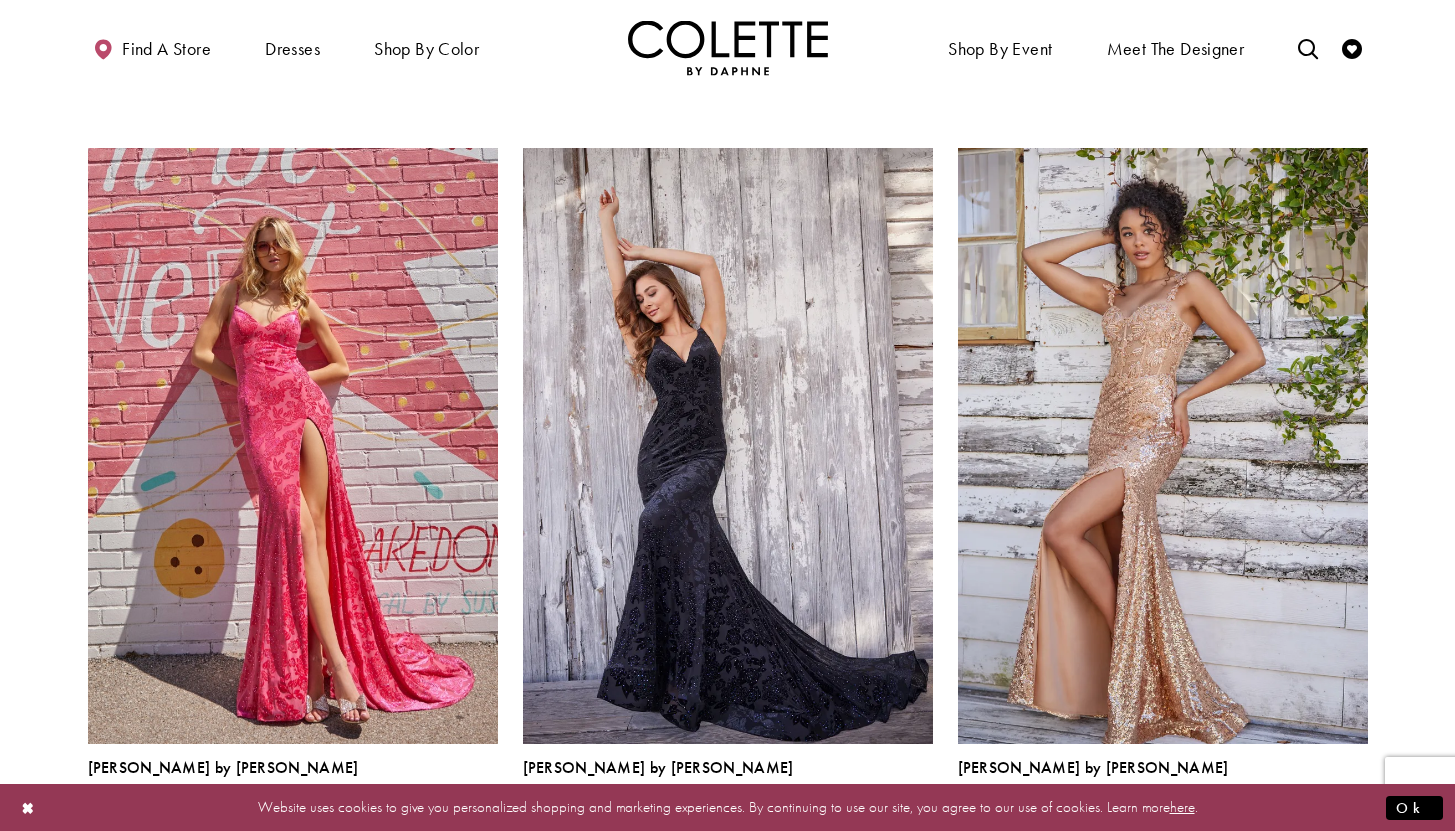scroll, scrollTop: 1541, scrollLeft: 0, axis: vertical 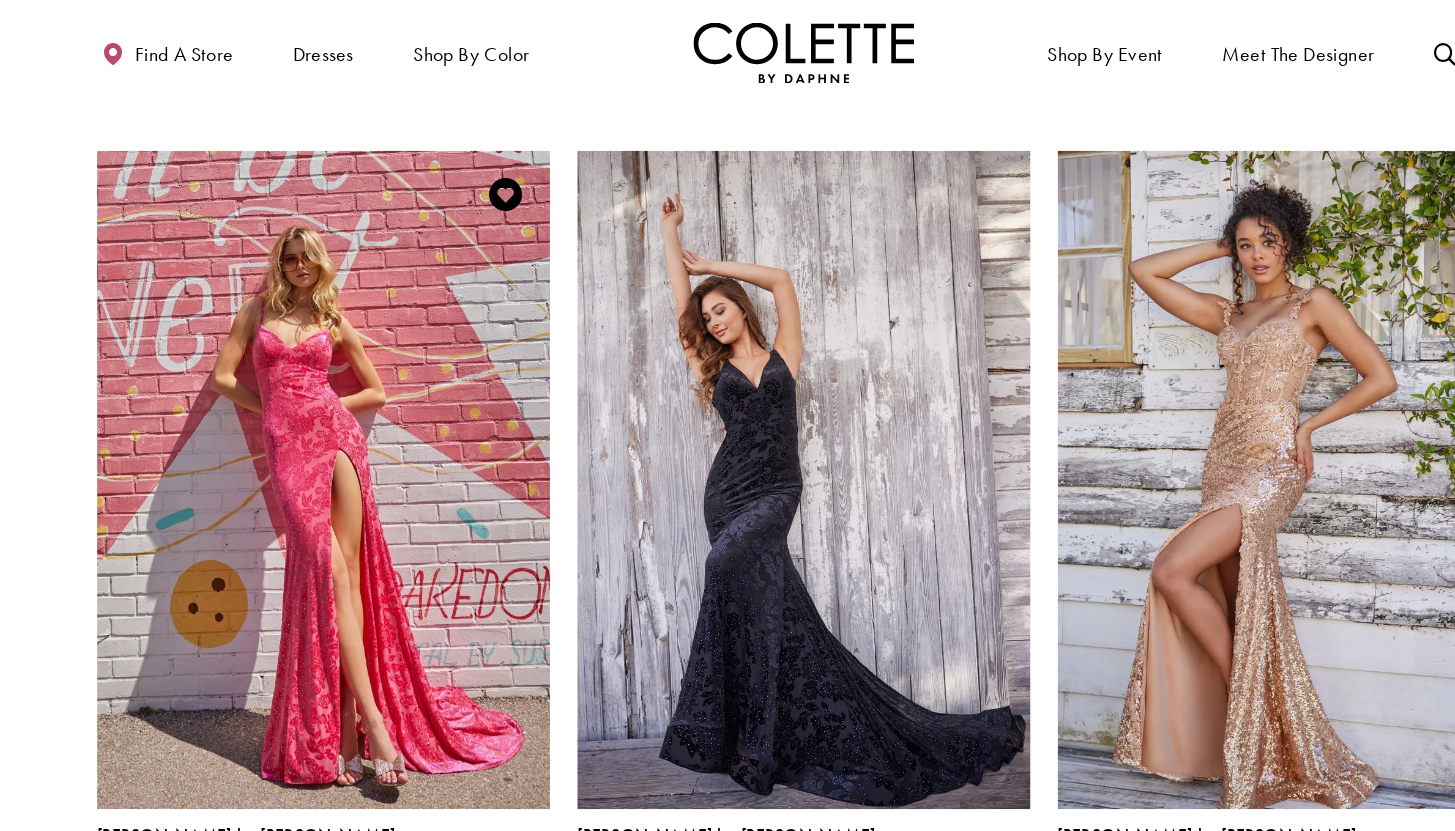 click at bounding box center (455, 802) 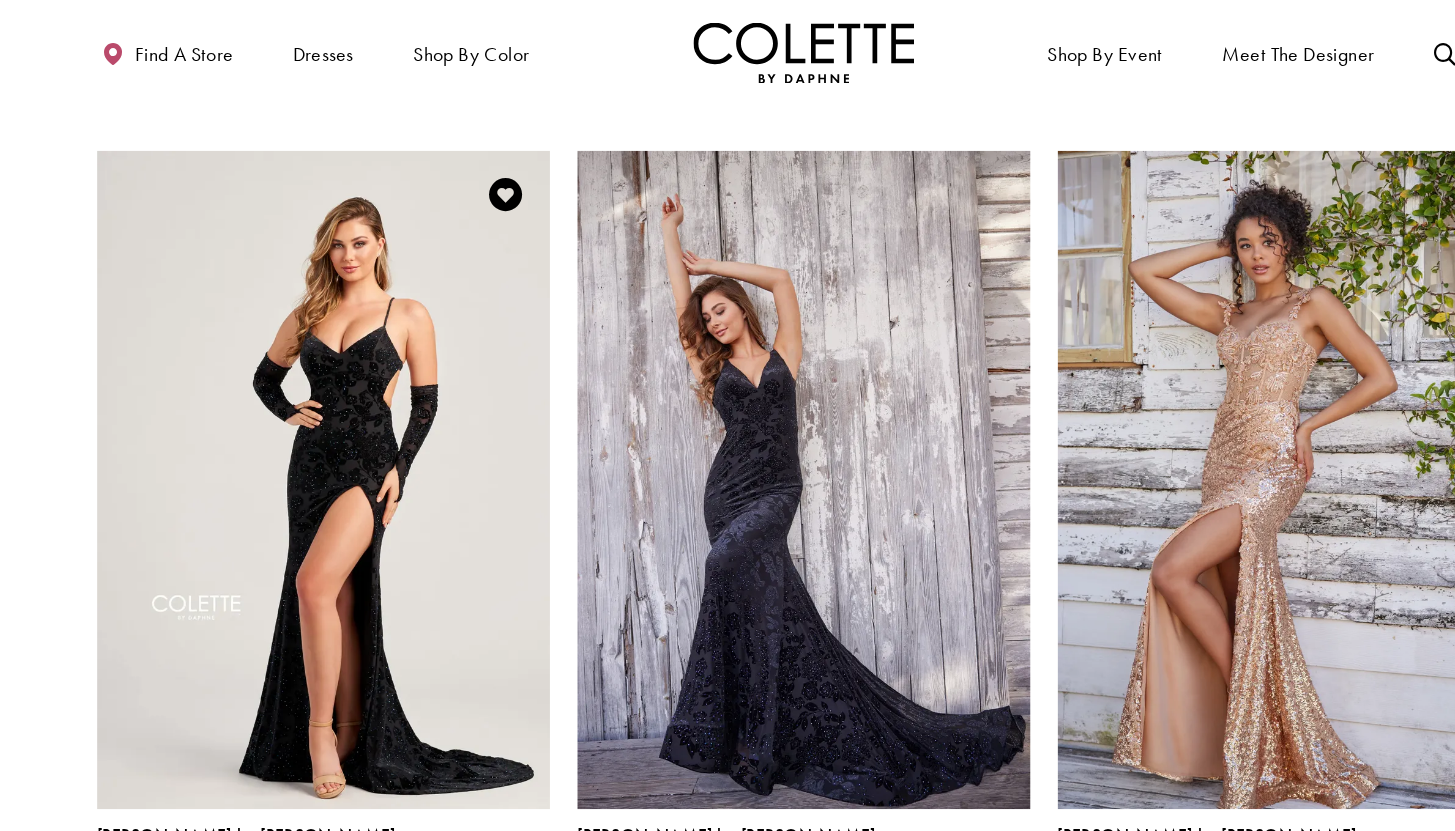 click at bounding box center (486, 802) 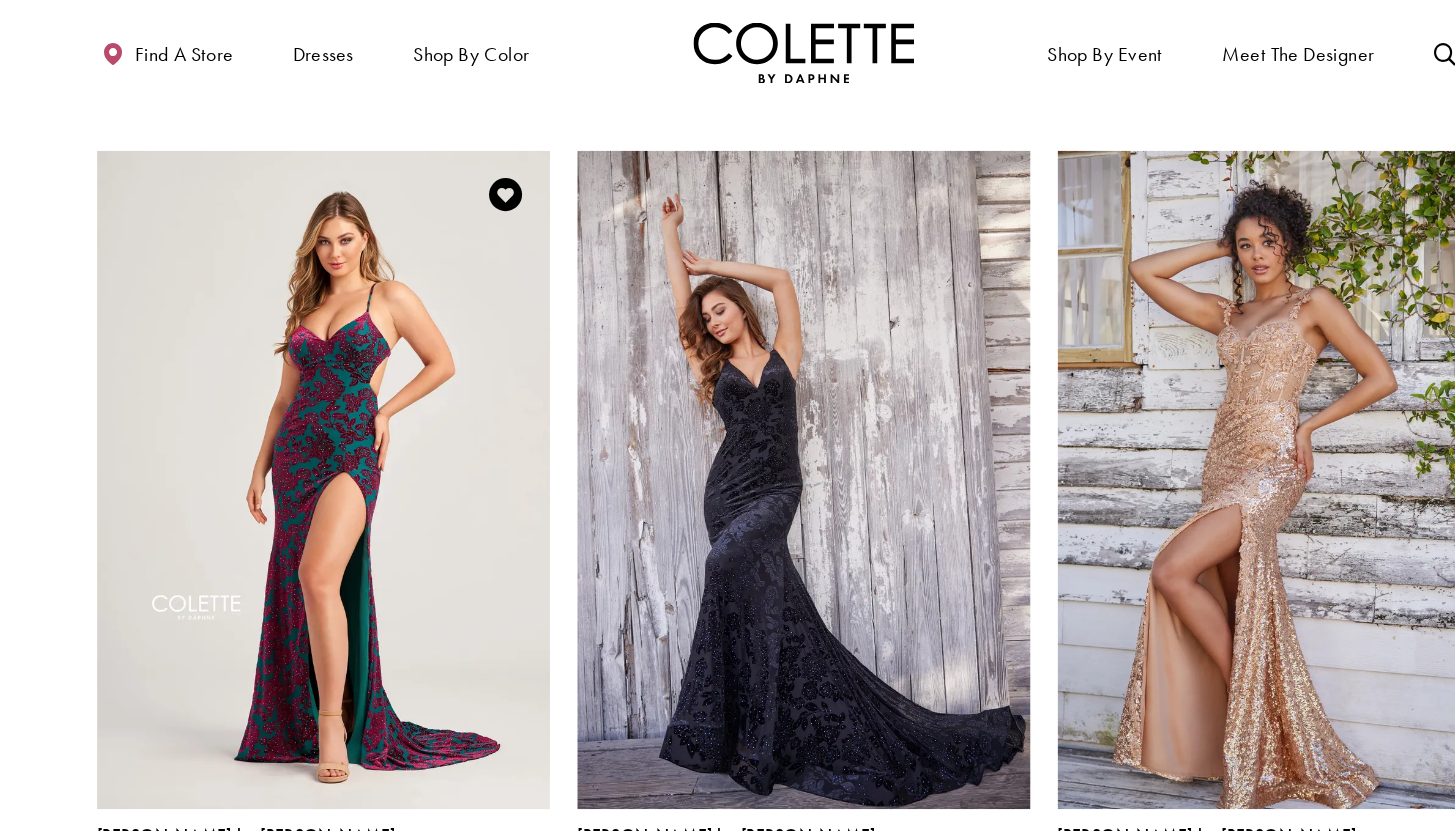 click at bounding box center [424, 802] 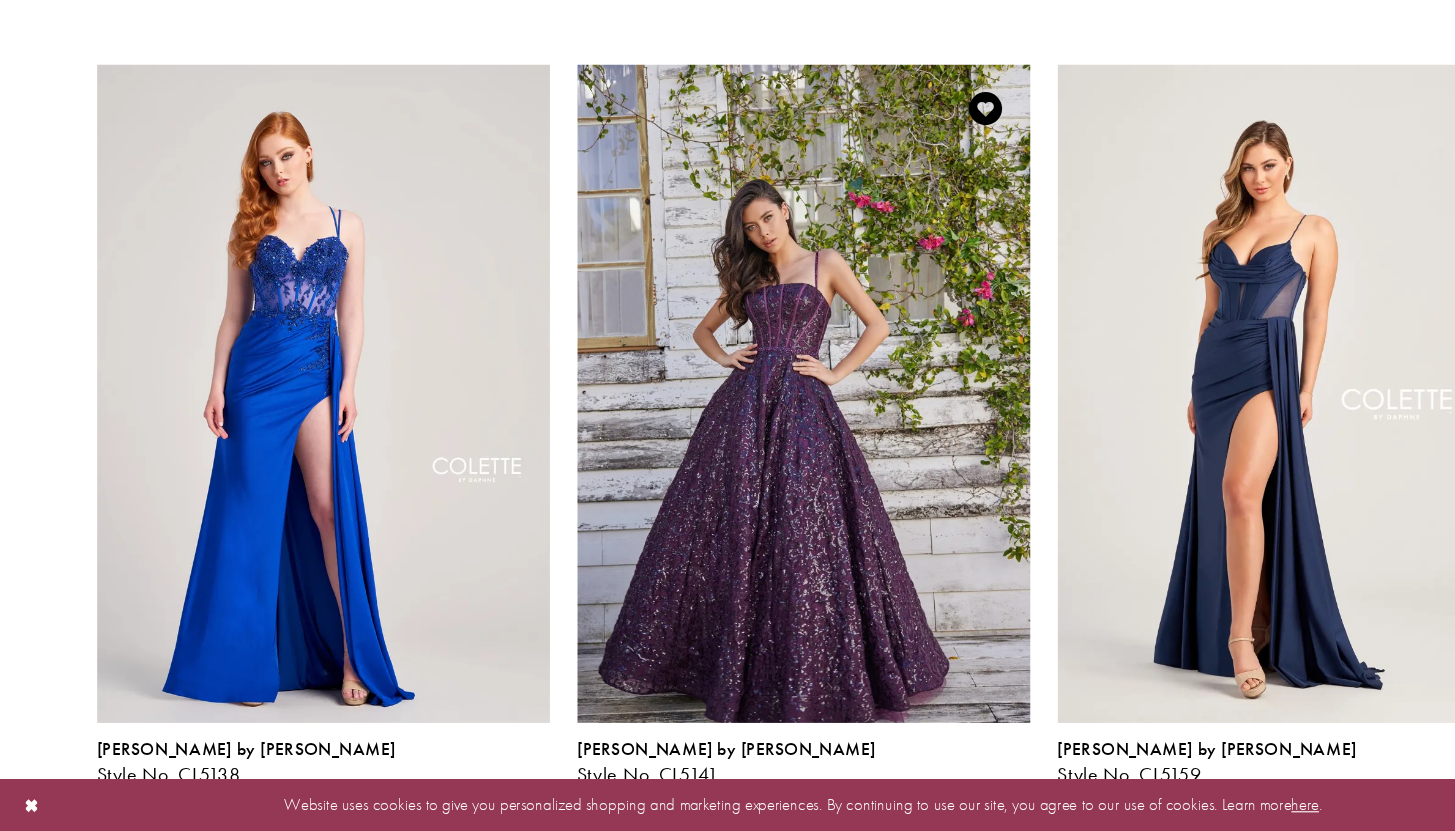 scroll, scrollTop: 2304, scrollLeft: 0, axis: vertical 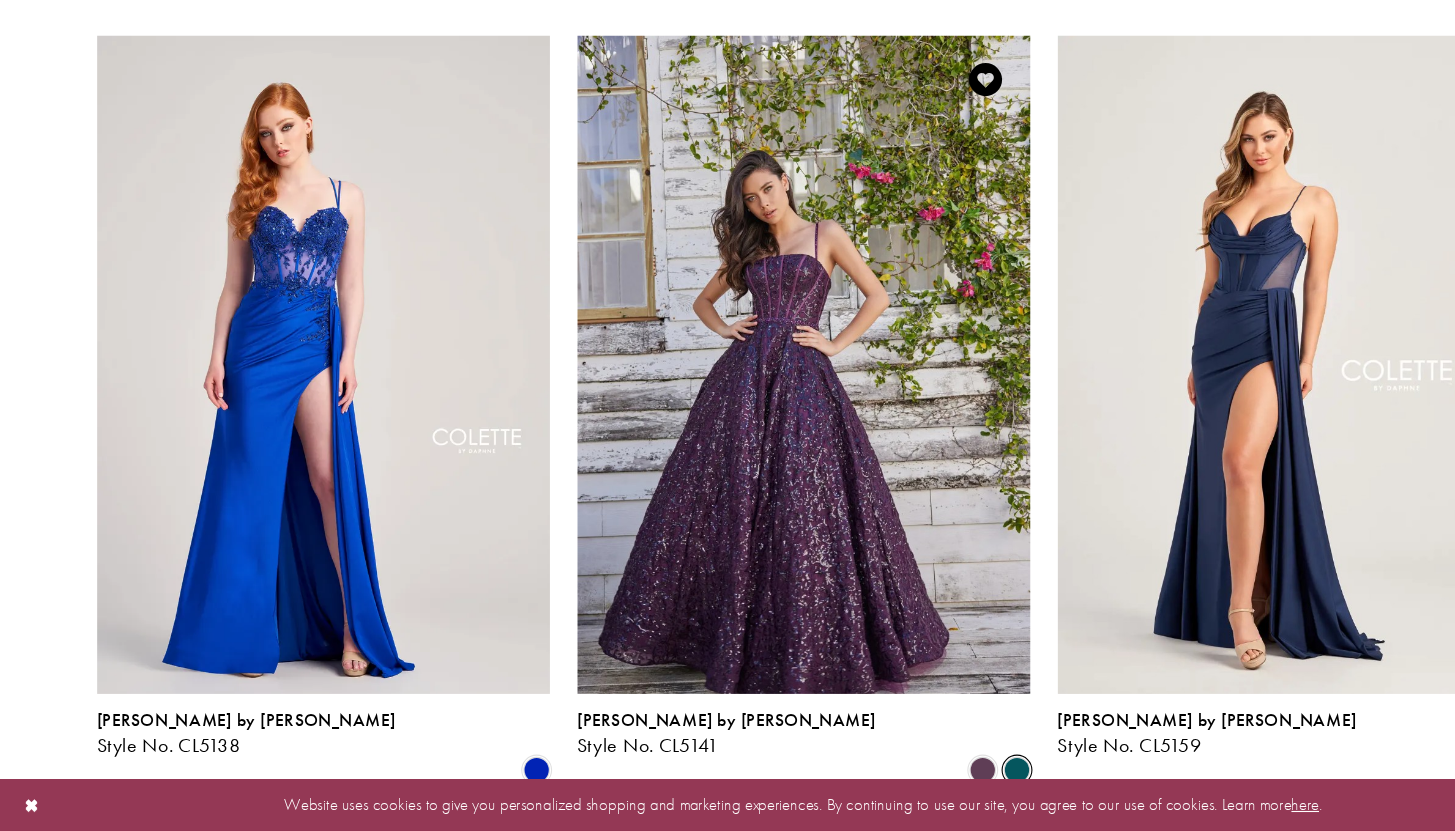 click at bounding box center (921, 776) 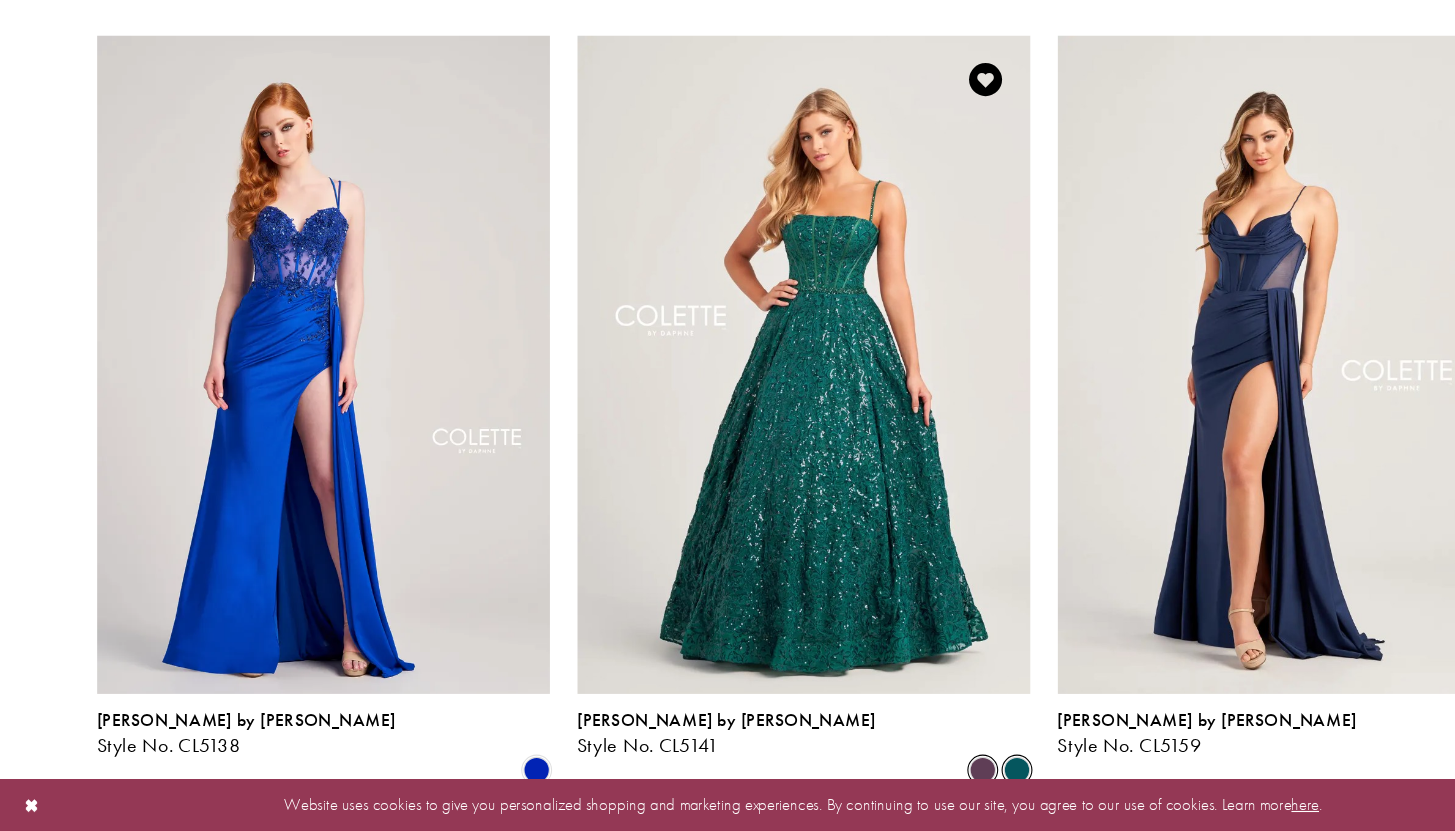 click at bounding box center (890, 776) 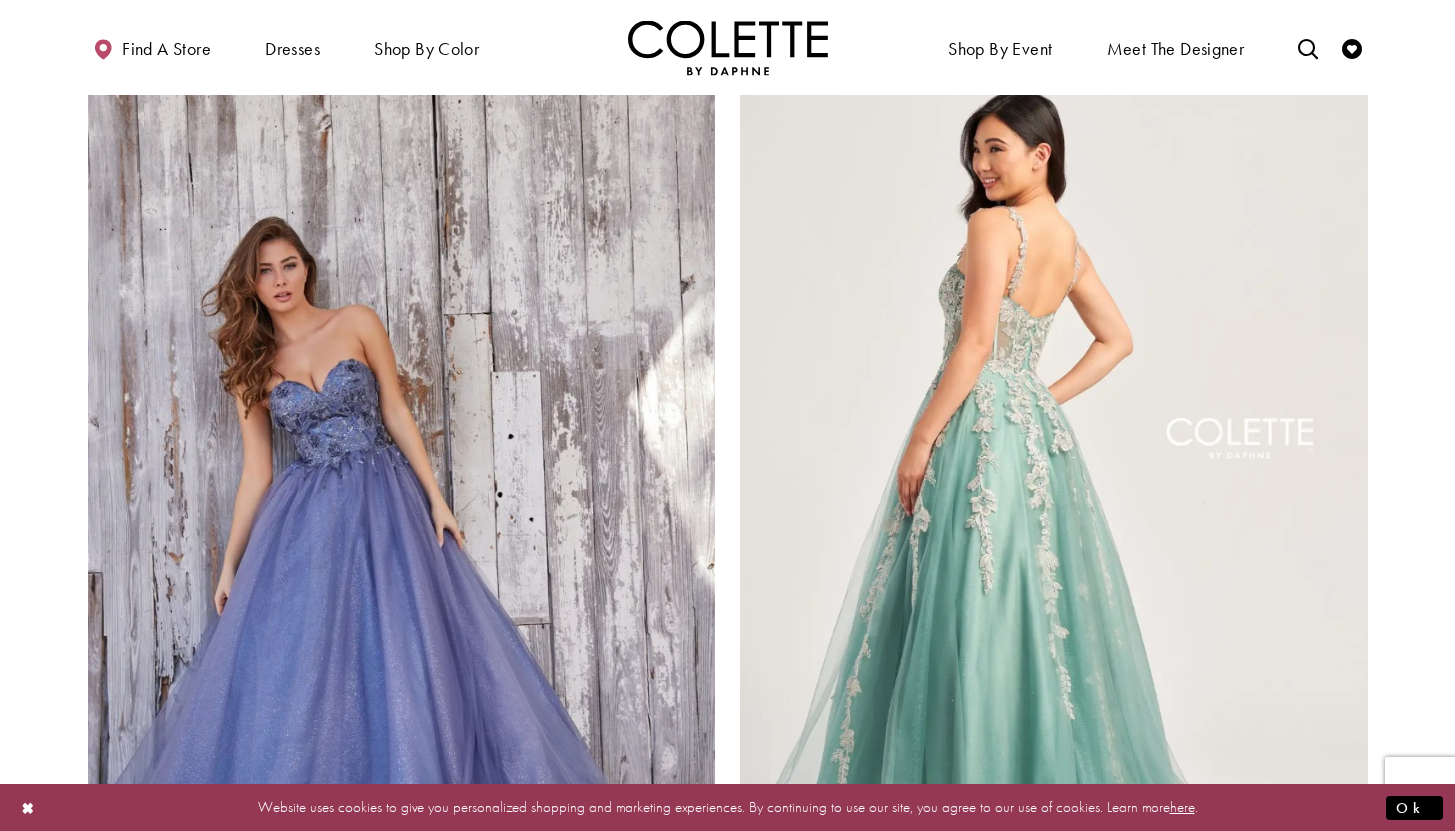 scroll, scrollTop: 3143, scrollLeft: 0, axis: vertical 